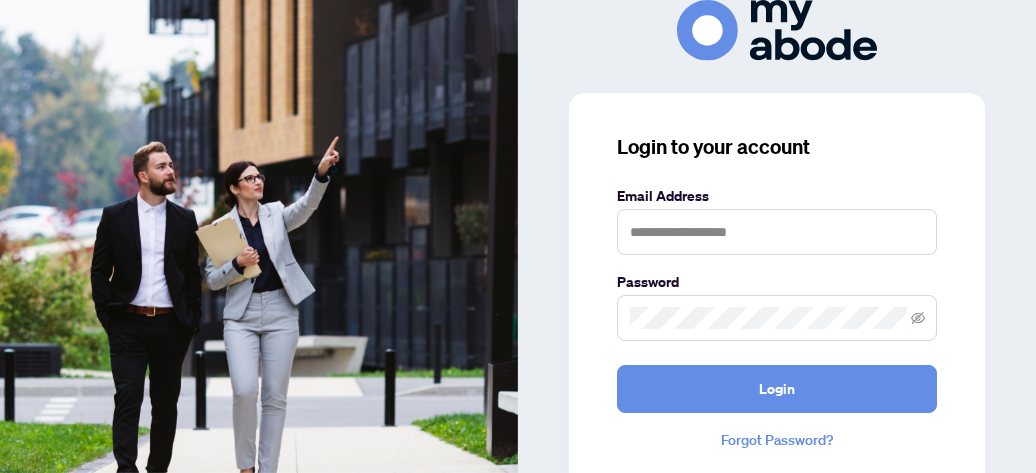 scroll, scrollTop: 0, scrollLeft: 0, axis: both 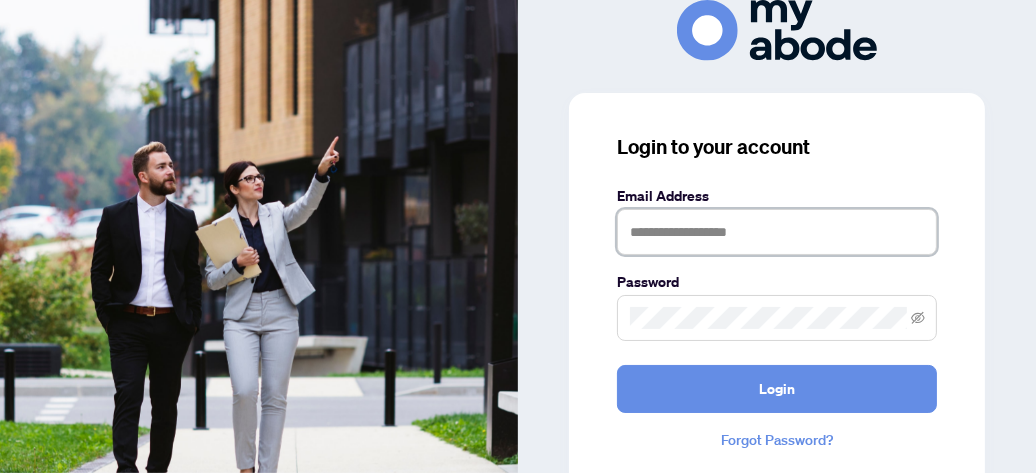 click at bounding box center (777, 232) 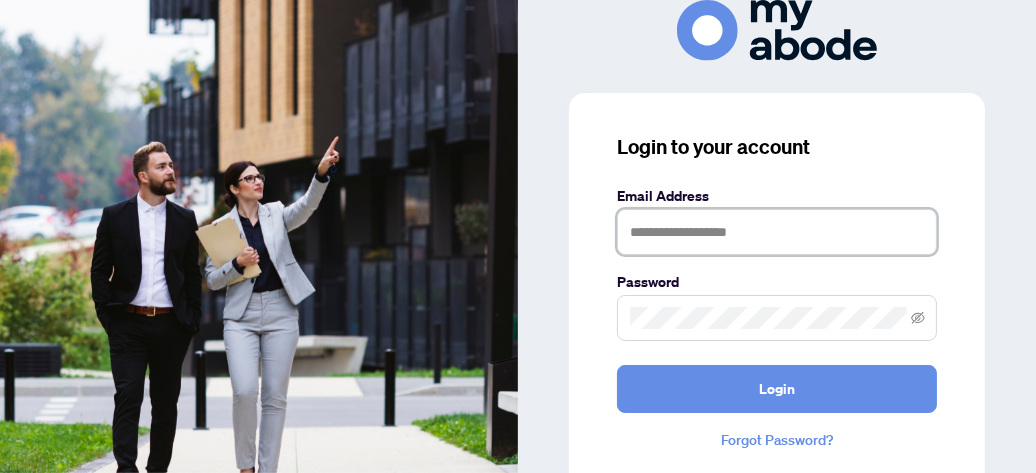 type on "**********" 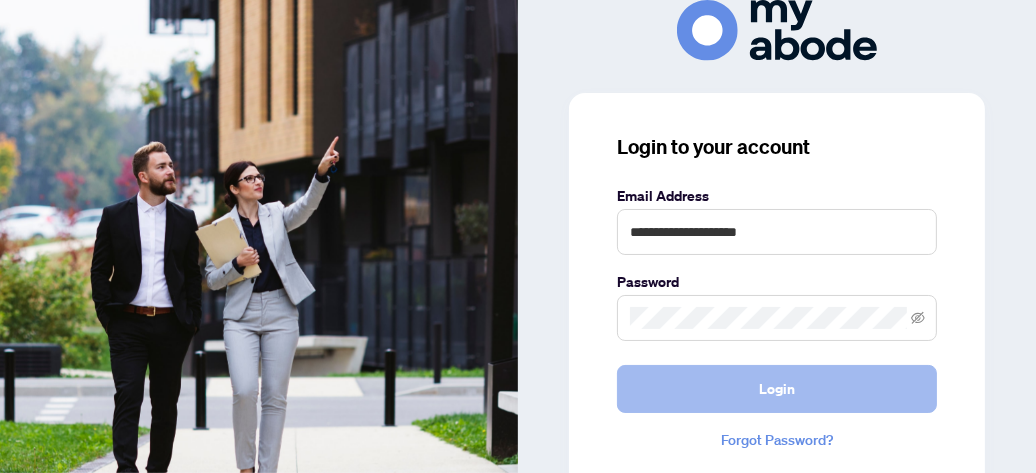 click on "Login" at bounding box center [777, 389] 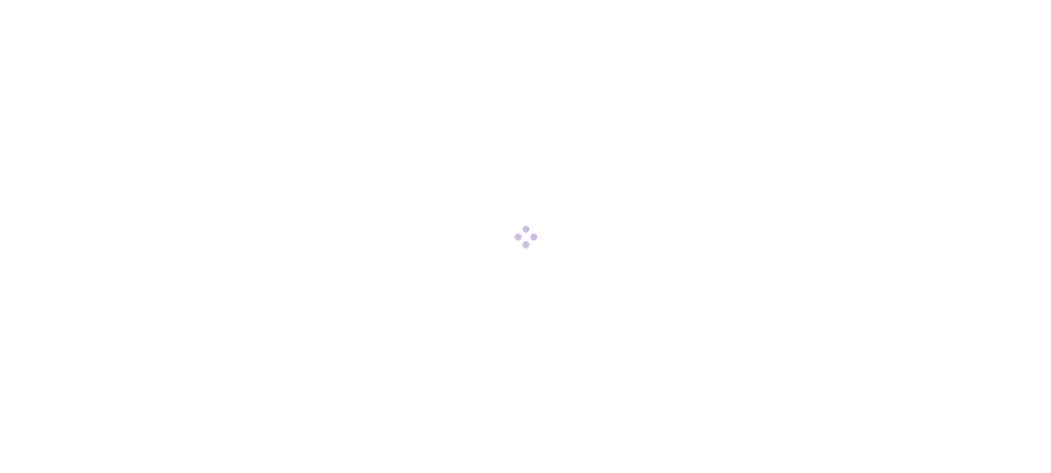 scroll, scrollTop: 0, scrollLeft: 0, axis: both 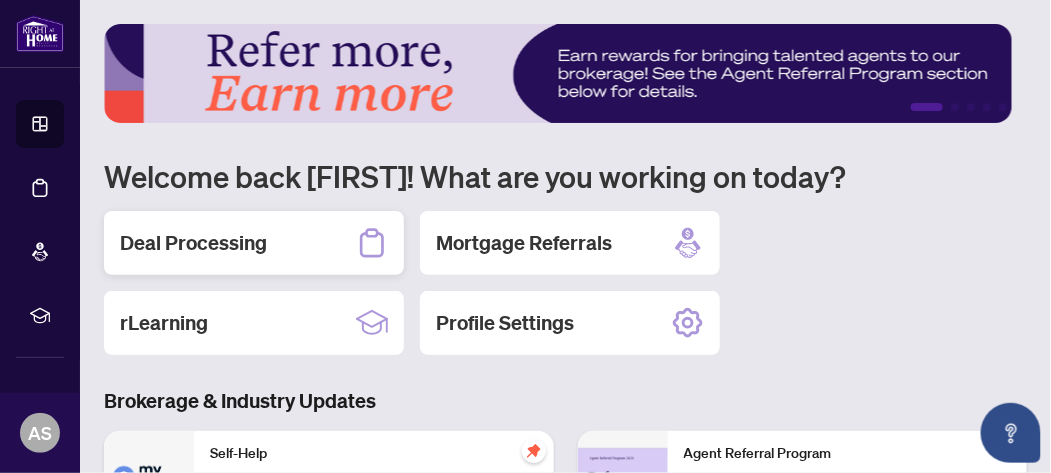 click on "Deal Processing" at bounding box center [193, 243] 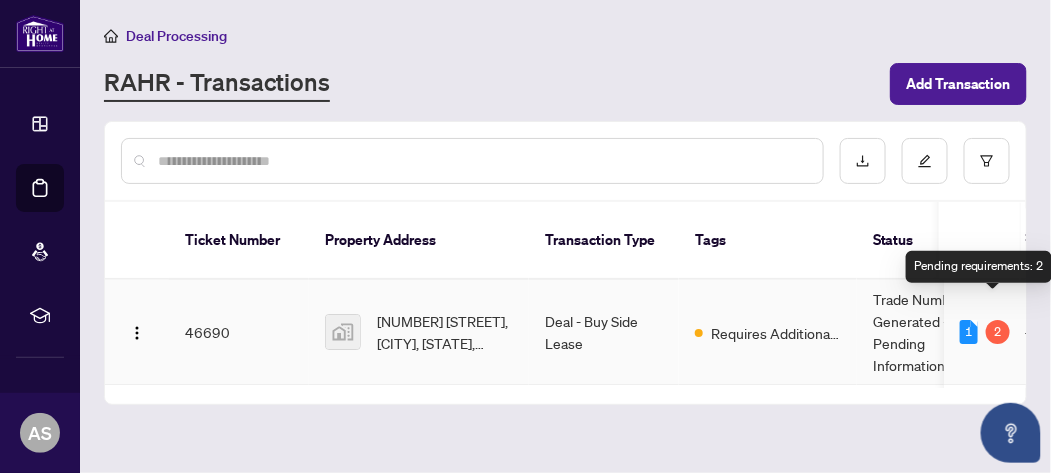 click on "2" at bounding box center (998, 332) 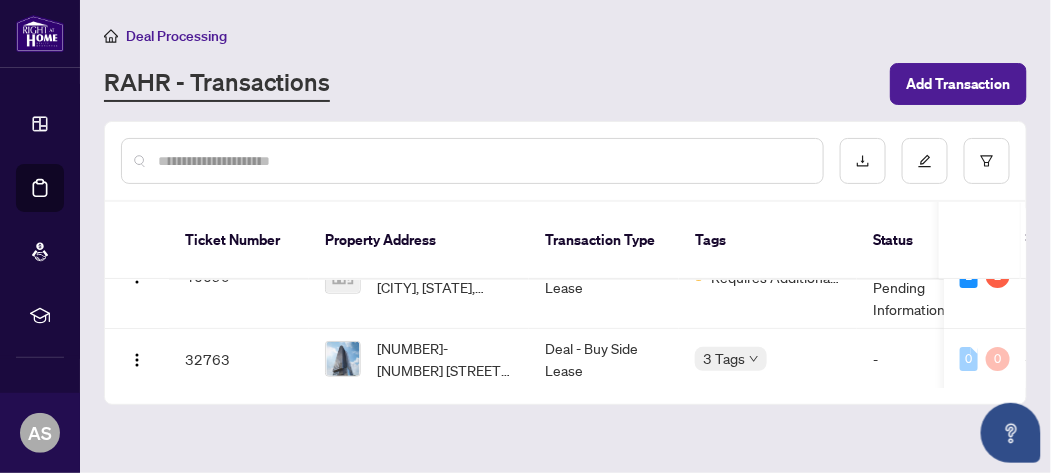 scroll, scrollTop: 0, scrollLeft: 0, axis: both 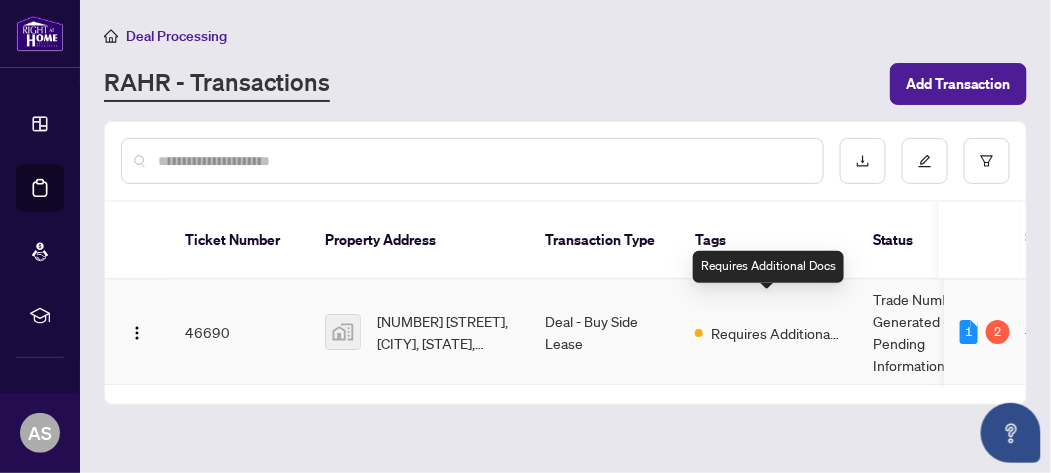 click on "Requires Additional Docs" at bounding box center [776, 333] 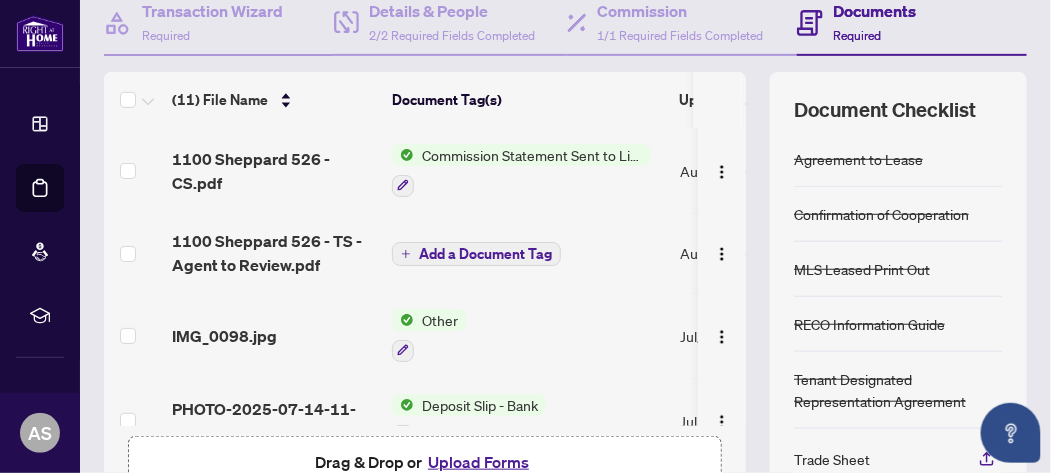 scroll, scrollTop: 211, scrollLeft: 0, axis: vertical 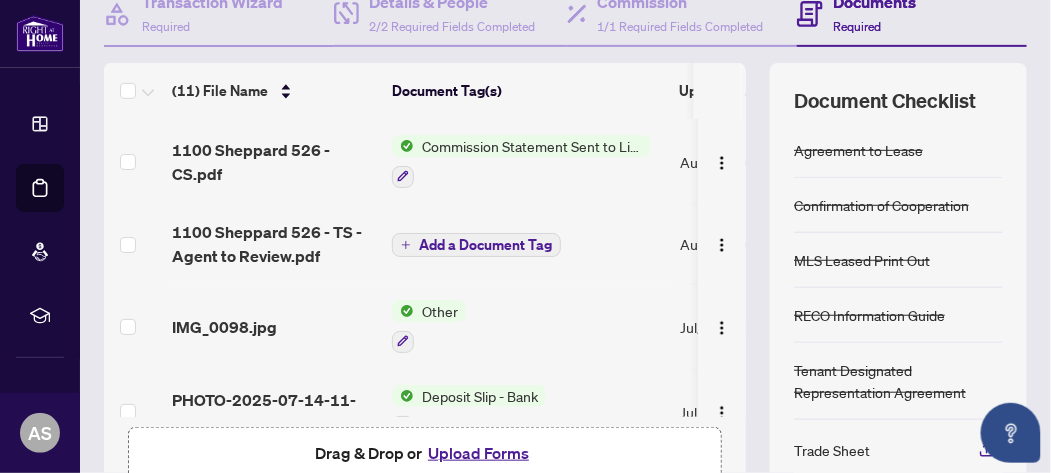 click on "Commission Statement Sent to Listing Brokerage" at bounding box center (532, 146) 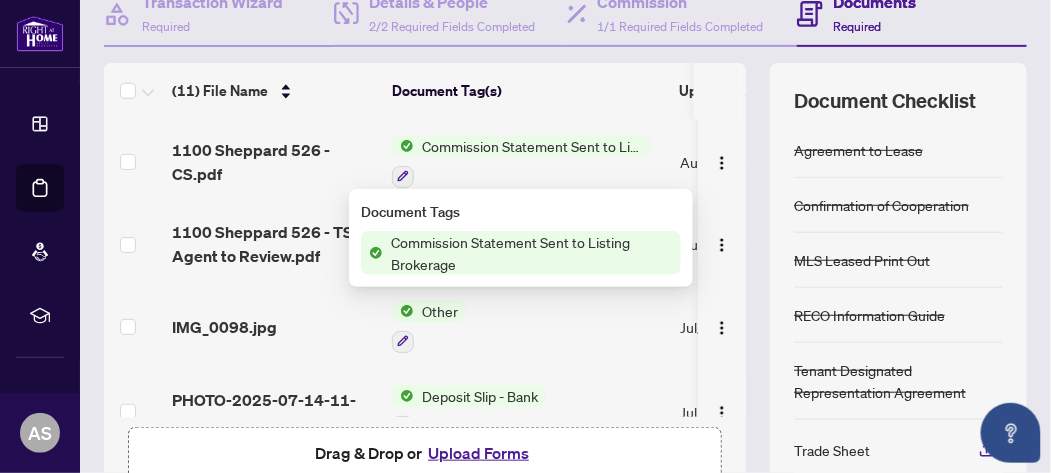 click on "Commission Statement Sent to Listing Brokerage" at bounding box center [532, 253] 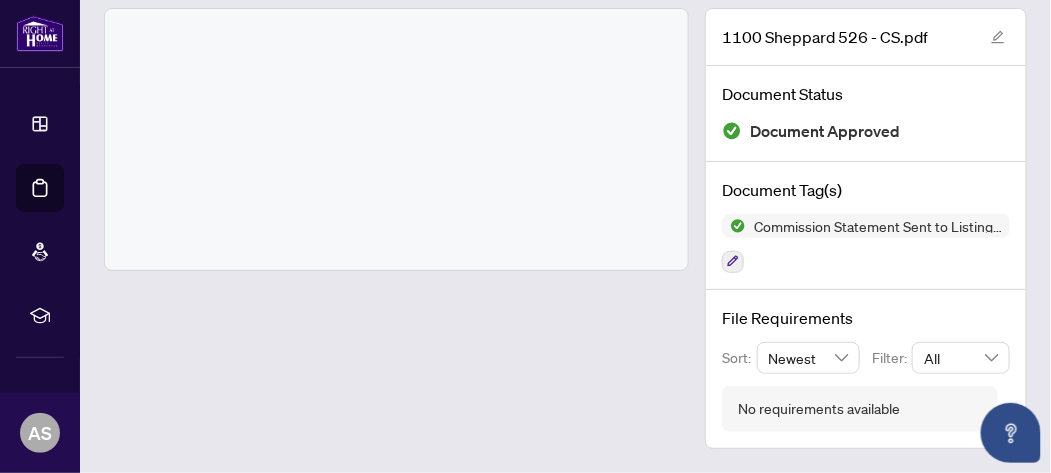 scroll, scrollTop: 107, scrollLeft: 0, axis: vertical 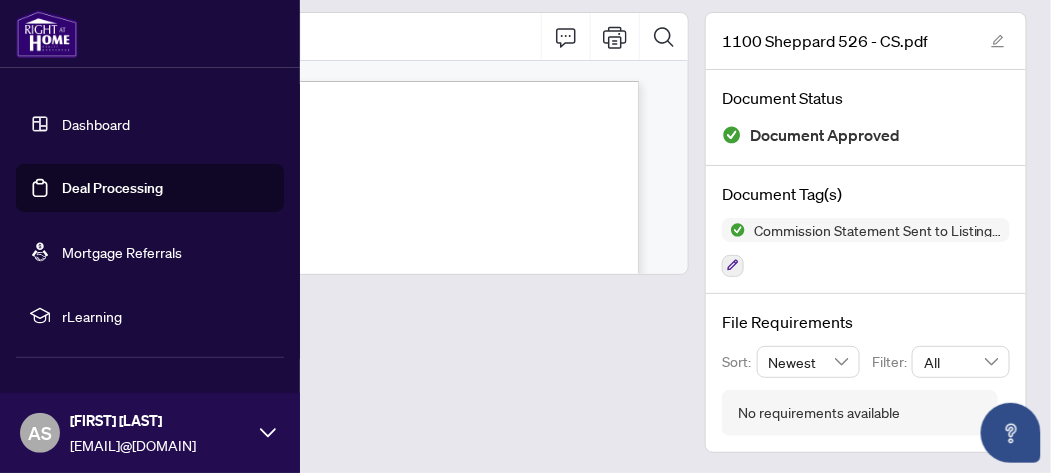 click on "Deal Processing" at bounding box center [112, 188] 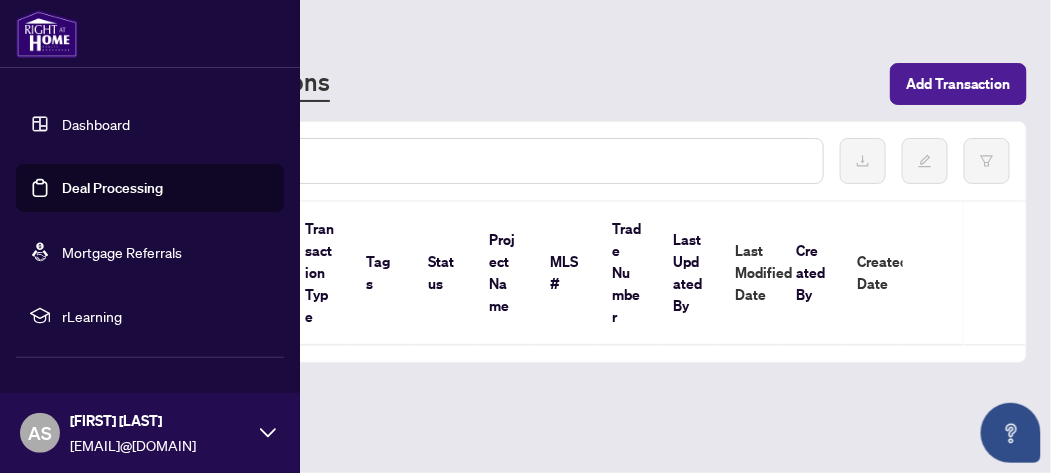 scroll, scrollTop: 0, scrollLeft: 0, axis: both 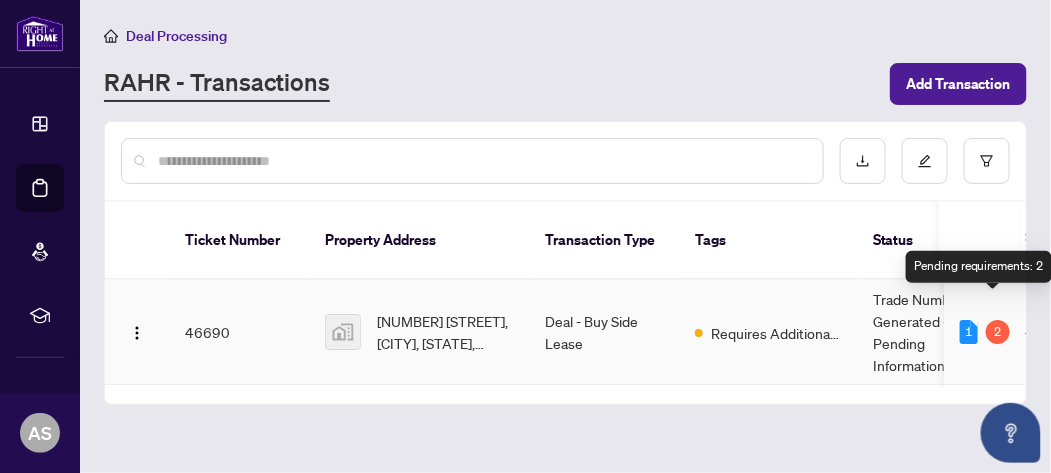 click on "2" at bounding box center [998, 332] 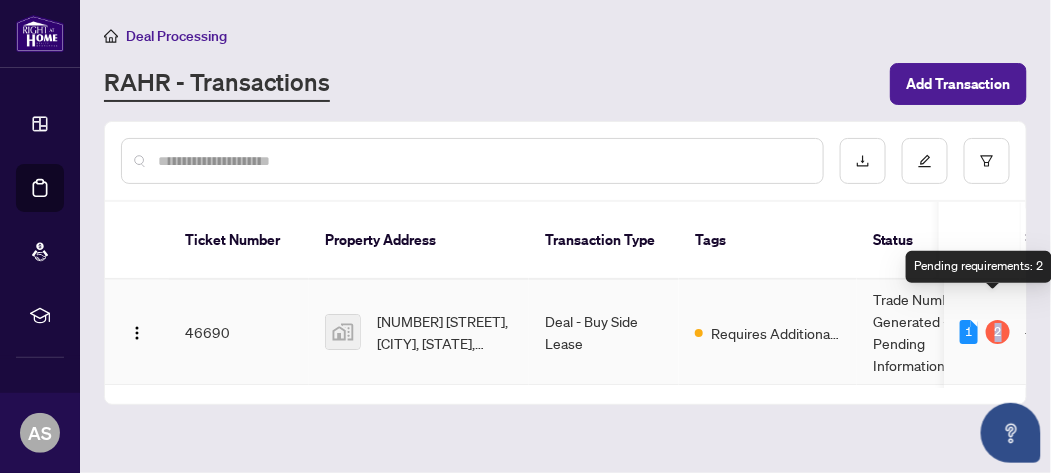 click on "2" at bounding box center [998, 332] 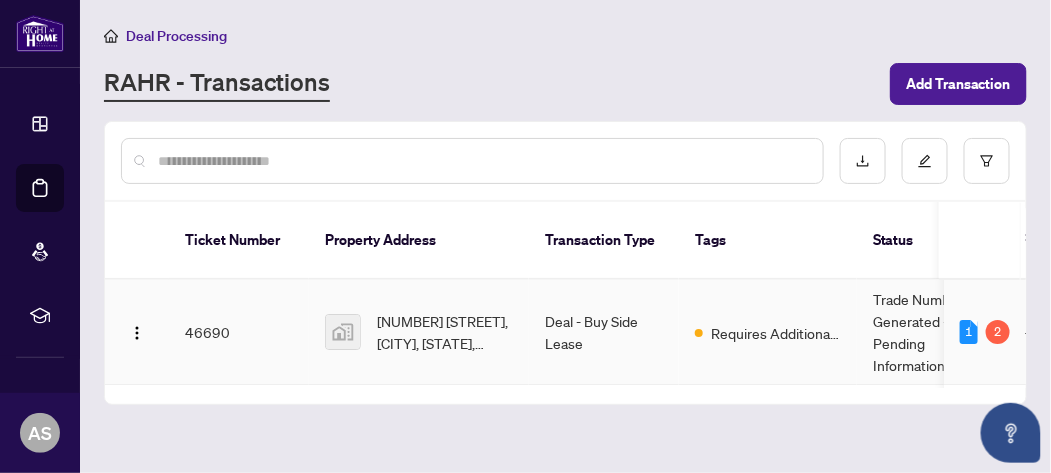 click on "Trade Number Generated - Pending Information" at bounding box center (932, 332) 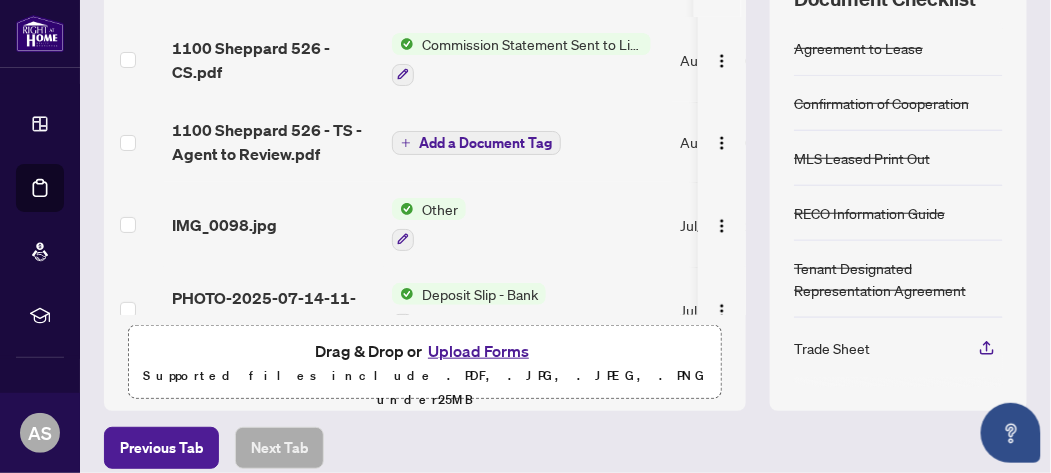 scroll, scrollTop: 364, scrollLeft: 0, axis: vertical 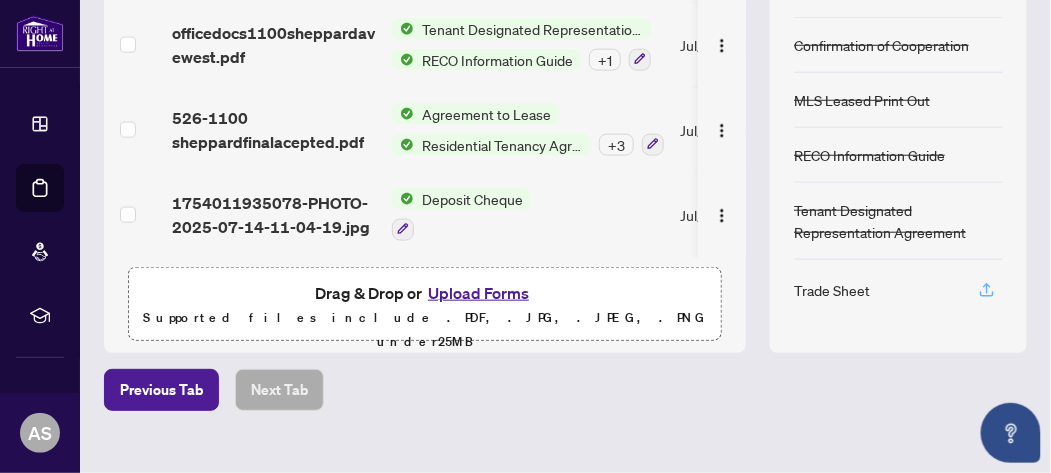 click 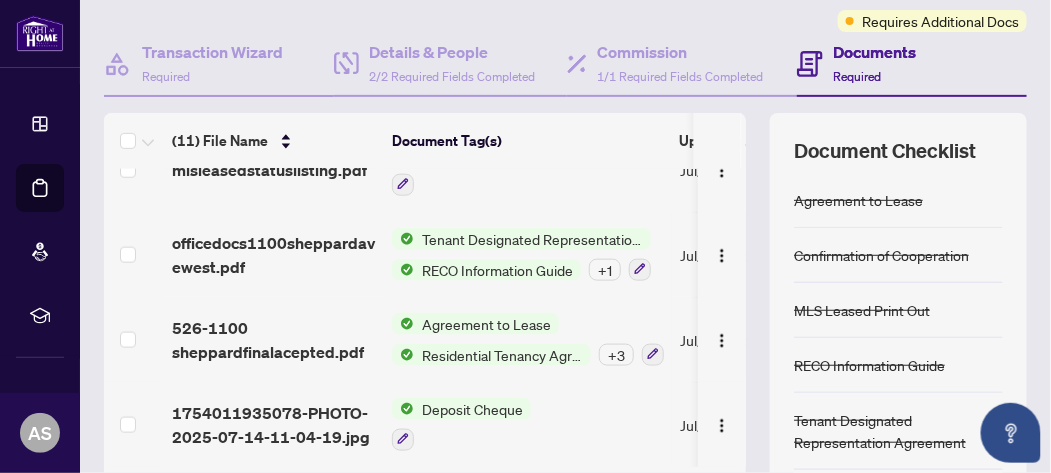 scroll, scrollTop: 143, scrollLeft: 0, axis: vertical 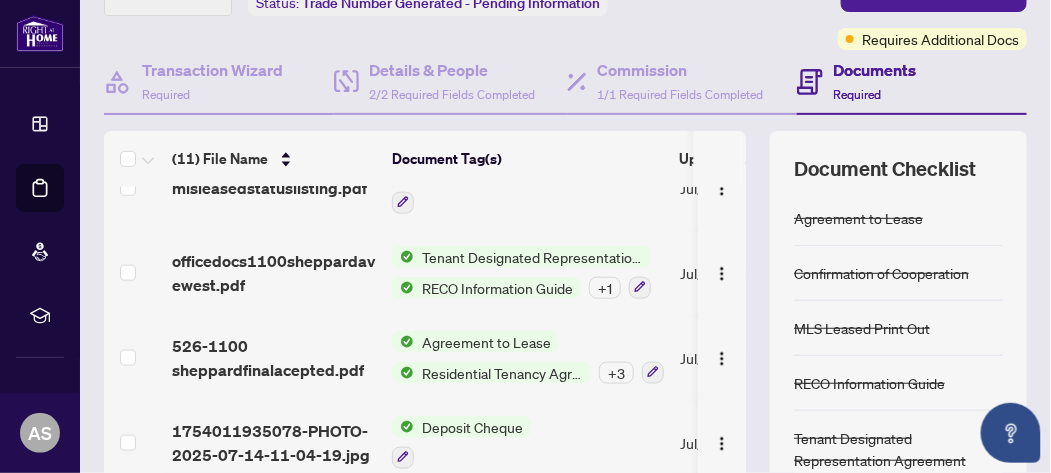 click on "Documents Required" at bounding box center (874, 81) 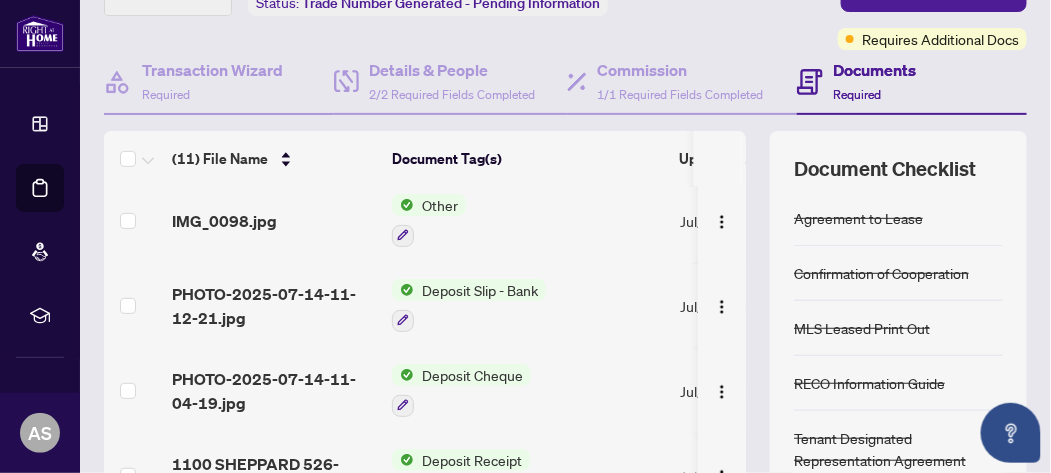 scroll, scrollTop: 0, scrollLeft: 0, axis: both 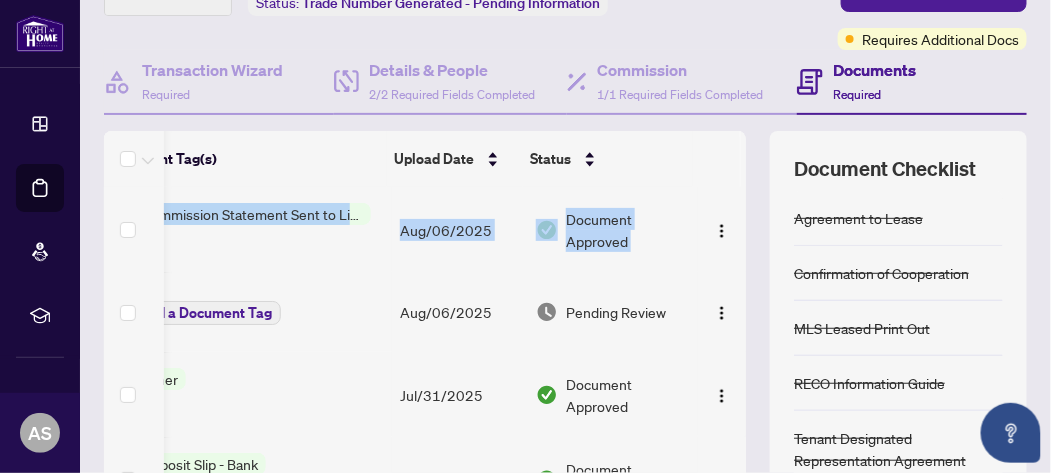 click on "1100 Sheppard 526 - CS.pdf Commission Statement Sent to Listing Brokerage Aug/06/2025 Document Approved 1100 Sheppard 526 - TS - Agent to Review.pdf Add a Document Tag Aug/06/2025 Pending Review IMG_0098.jpg Other Jul/31/2025 Document Approved PHOTO-2025-07-14-11-12-21.jpg Deposit Slip - Bank Jul/31/2025 Document Approved PHOTO-2025-07-14-11-04-19.jpg Deposit Cheque Jul/31/2025 Document Approved 1100 SHEPPARD 526-DEPOSIT RECEIPT.pdf Deposit Receipt Jul/31/2025 Document Approved officedocs1100sheppardavewest.pdf Duplicate Jul/31/2025 Document Approved mlsleasedstatuslisting.pdf MLS Leased Print Out Jul/31/2025 Document Approved officedocs1100sheppardavewest.pdf Tenant Designated Representation Agreement RECO Information Guide + 1 Jul/31/2025 Document Approved 526-1100 sheppardfinalacepted.pdf Agreement to Lease Residential Tenancy Agreement + 3 Jul/31/2025 Document Needs Work 1 1754011935078-PHOTO-2025-07-14-11-04-19.jpg Deposit Cheque Jul/31/2025 Document Approved" at bounding box center [425, 336] 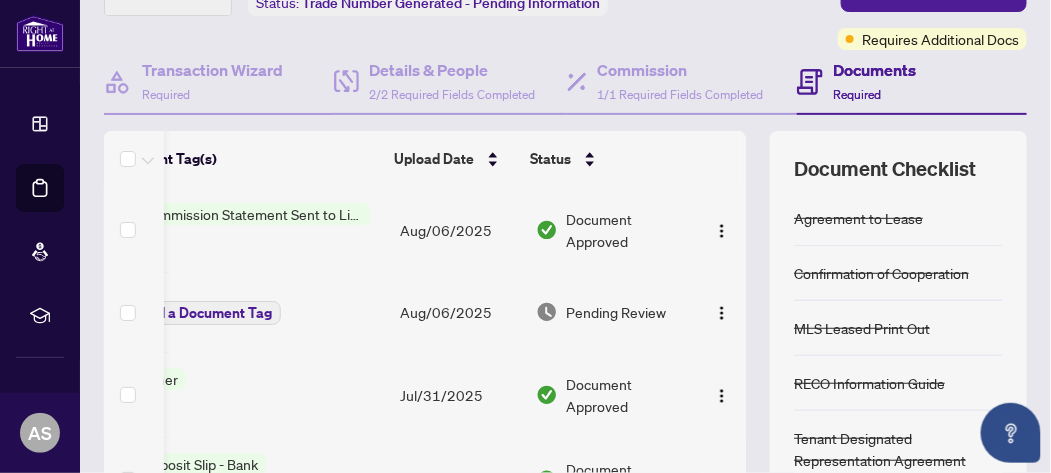 click on "Document Approved" at bounding box center (628, 230) 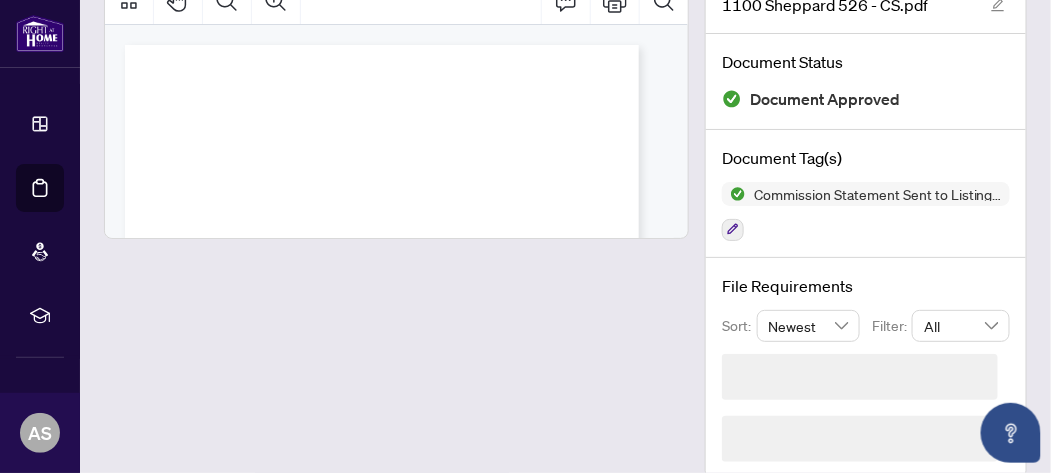 scroll, scrollTop: 107, scrollLeft: 0, axis: vertical 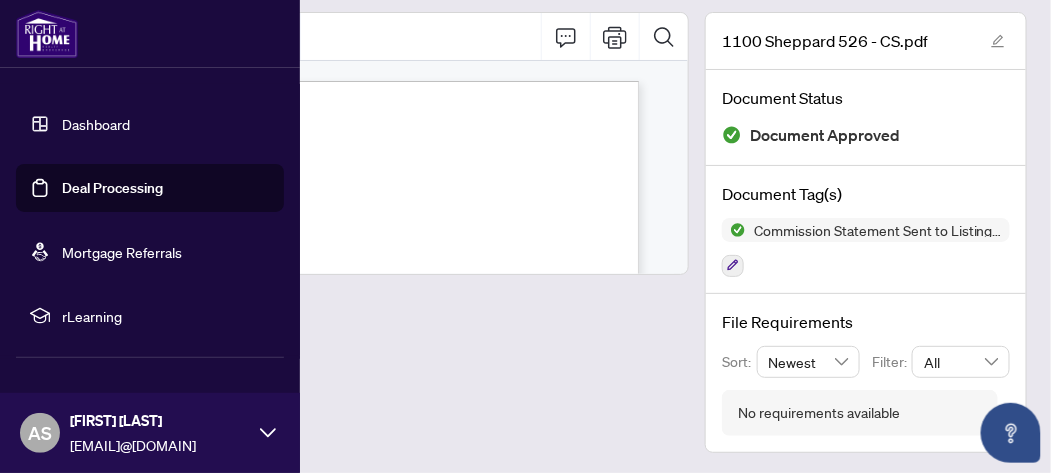 click on "Deal Processing" at bounding box center [112, 188] 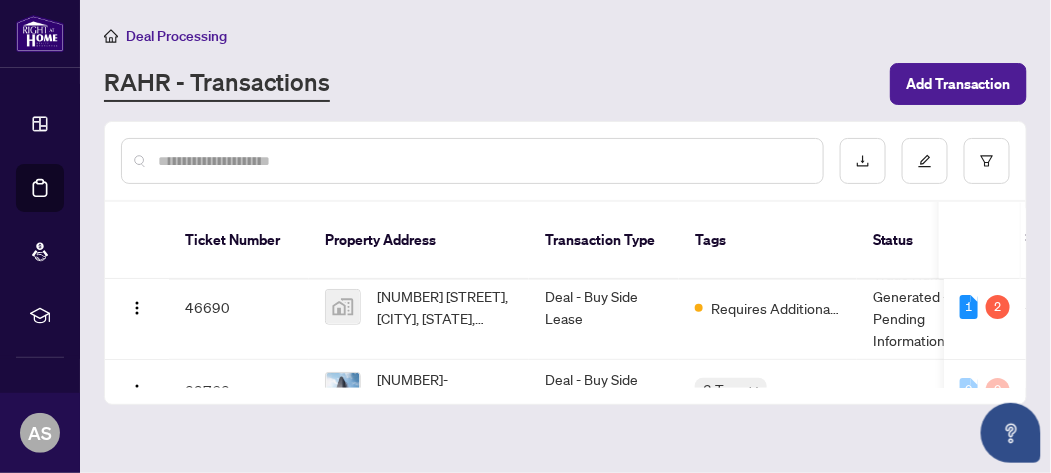 scroll, scrollTop: 6, scrollLeft: 0, axis: vertical 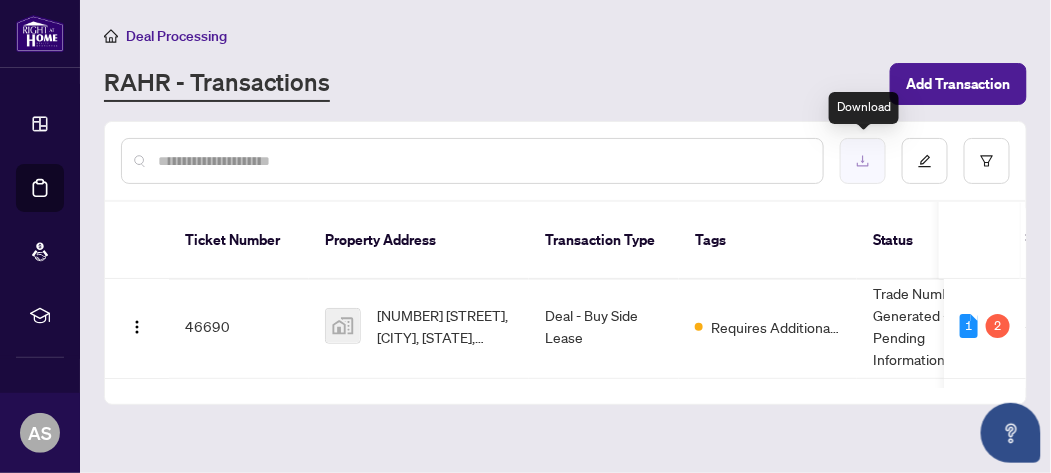 click at bounding box center [863, 161] 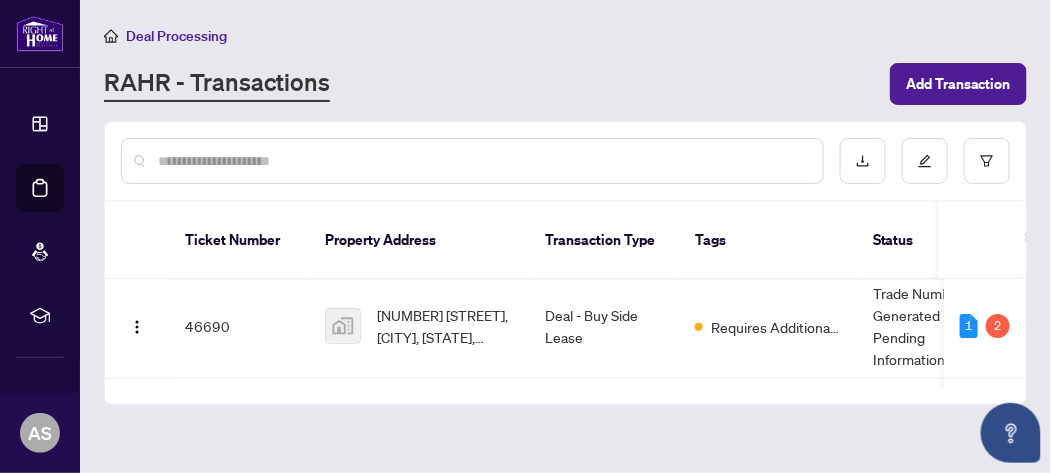 click on "Deal Processing RAHR - Transactions Add Transaction" at bounding box center (565, 64) 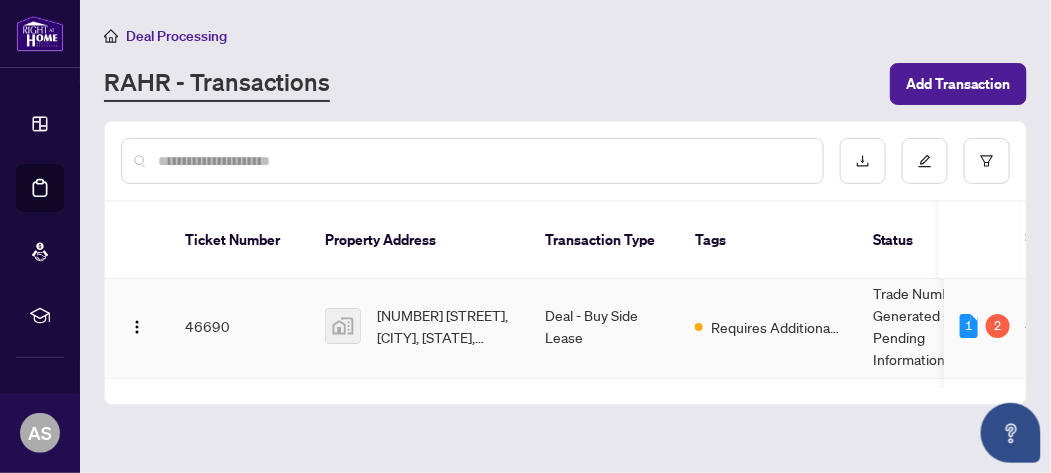 click on "Trade Number Generated - Pending Information" at bounding box center (932, 326) 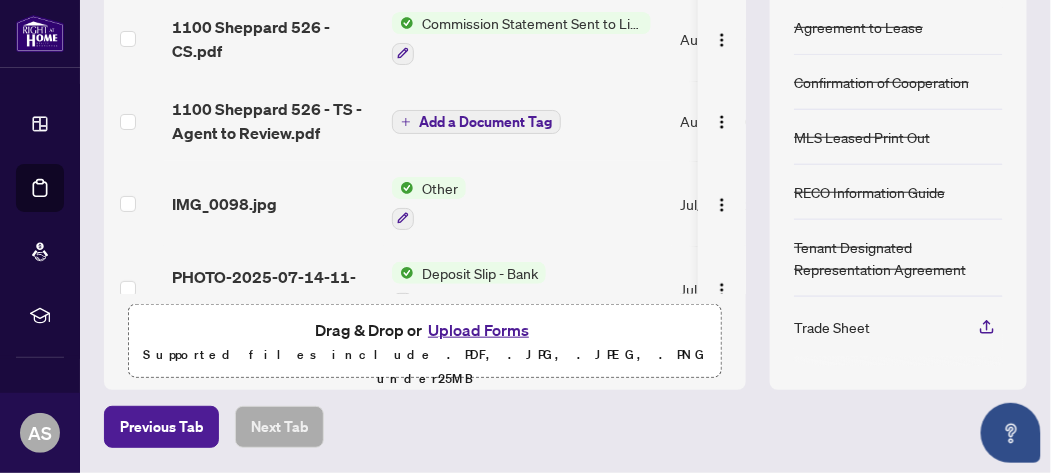 scroll, scrollTop: 0, scrollLeft: 0, axis: both 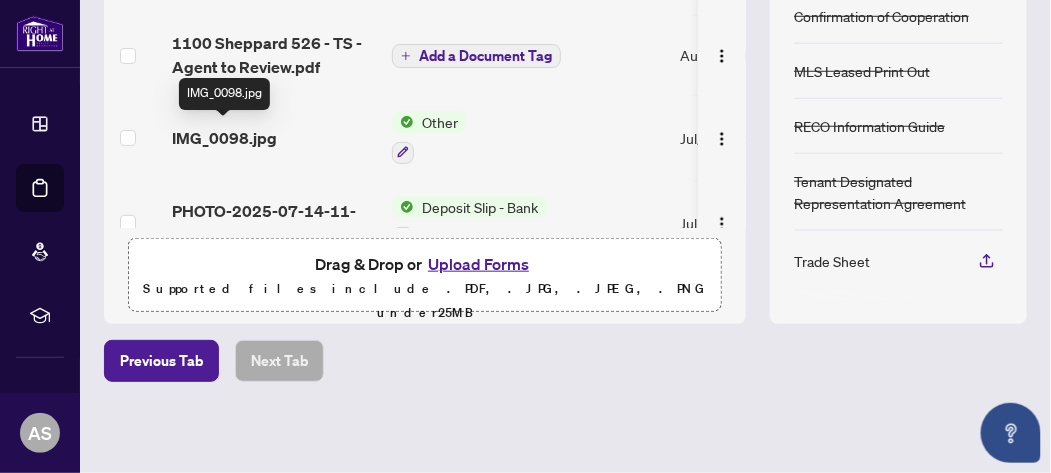 click on "IMG_0098.jpg" at bounding box center [224, 138] 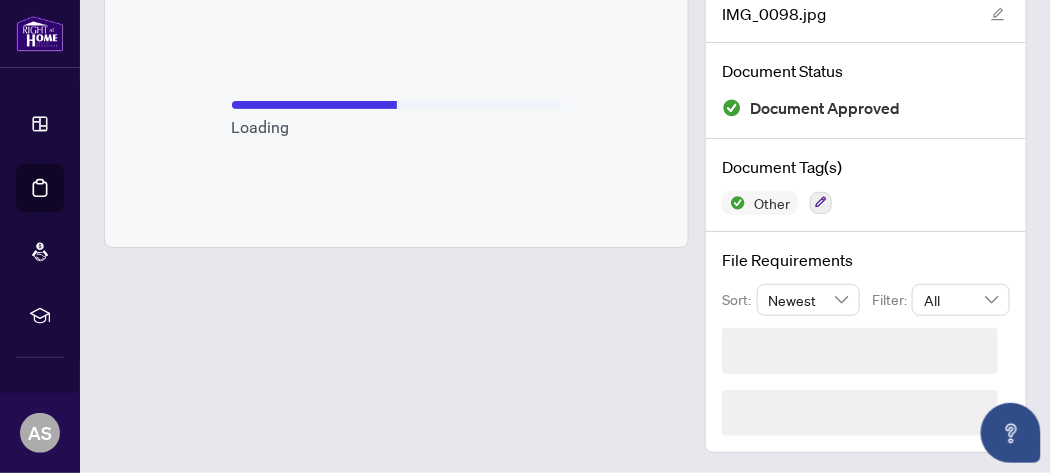 scroll, scrollTop: 73, scrollLeft: 0, axis: vertical 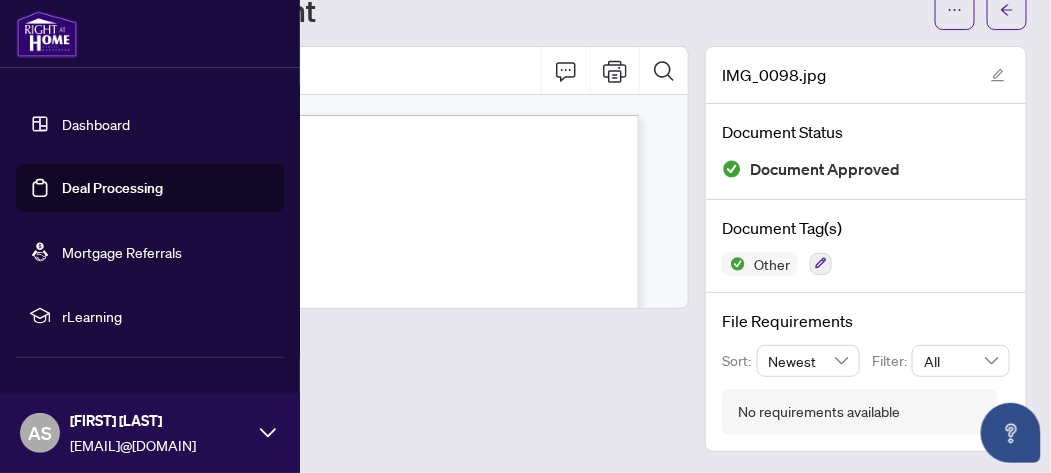 click on "Deal Processing" at bounding box center (112, 188) 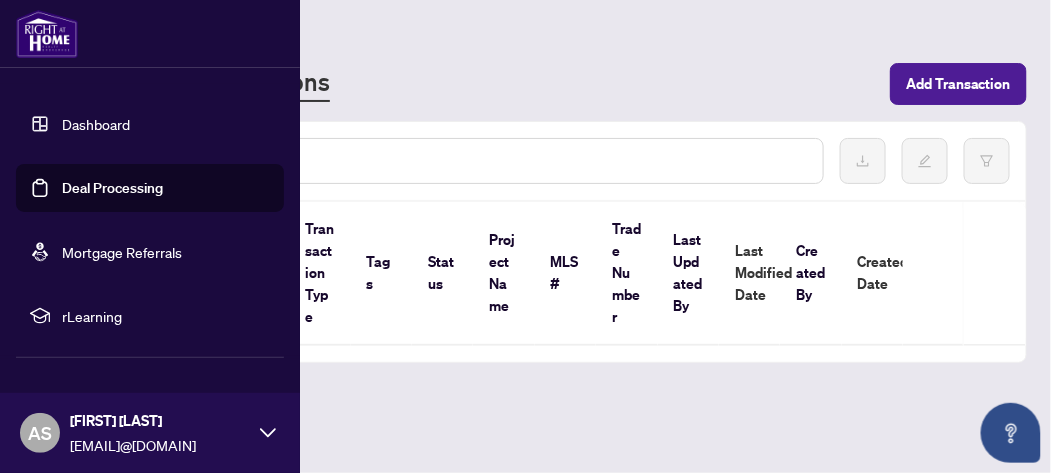 scroll, scrollTop: 0, scrollLeft: 0, axis: both 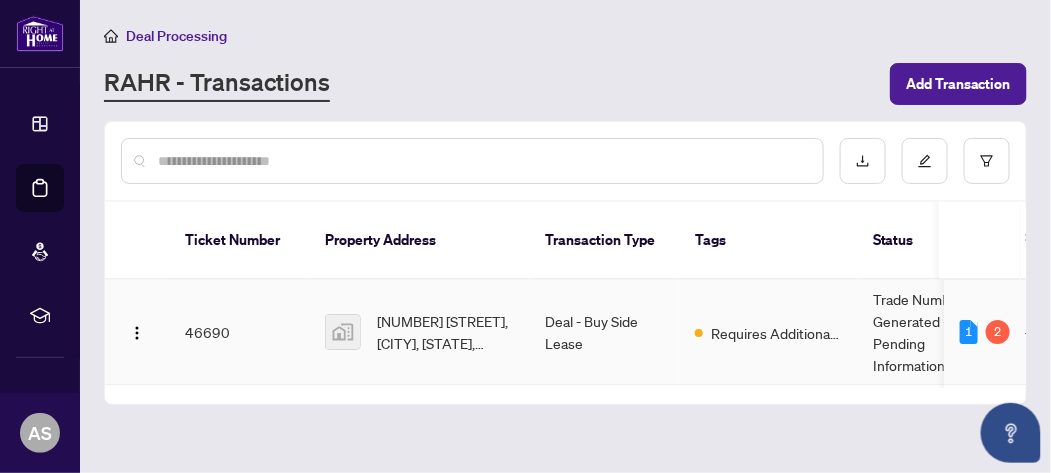 click on "Trade Number Generated - Pending Information" at bounding box center (932, 332) 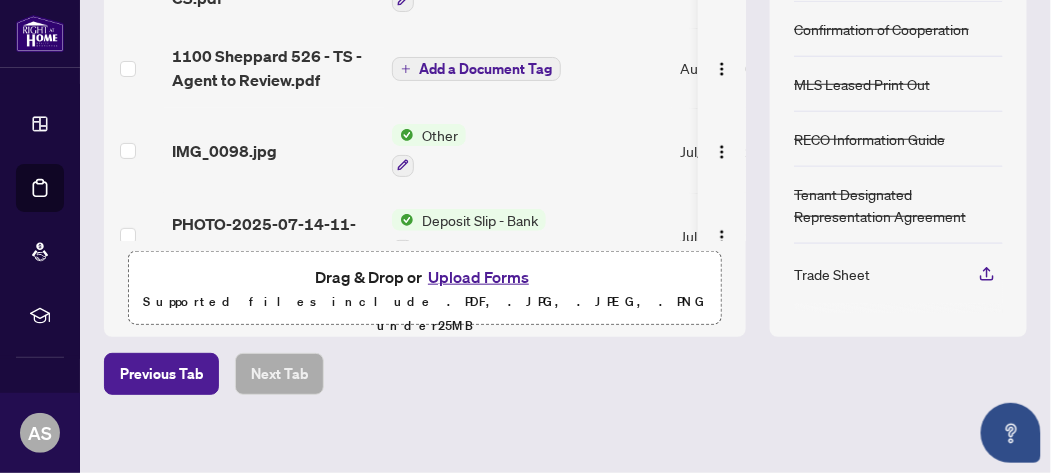 scroll, scrollTop: 400, scrollLeft: 0, axis: vertical 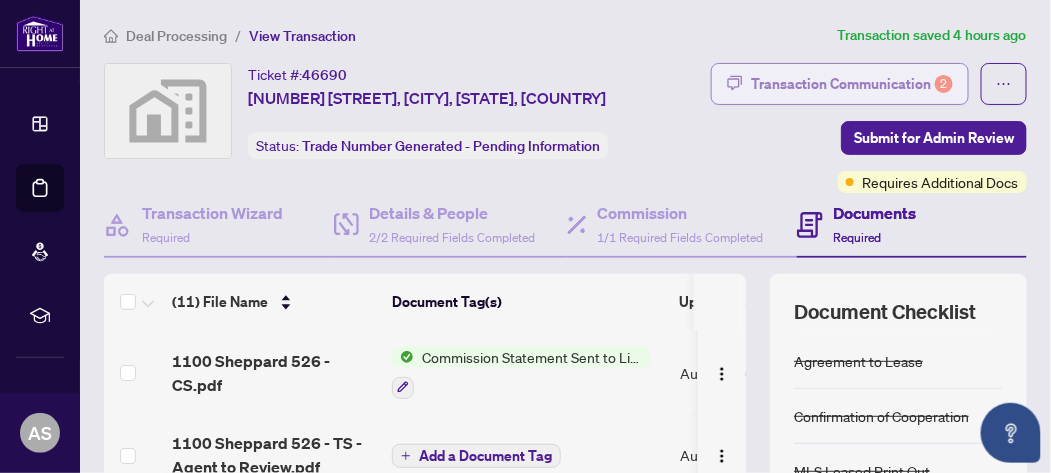 click on "Transaction Communication 2" at bounding box center (852, 84) 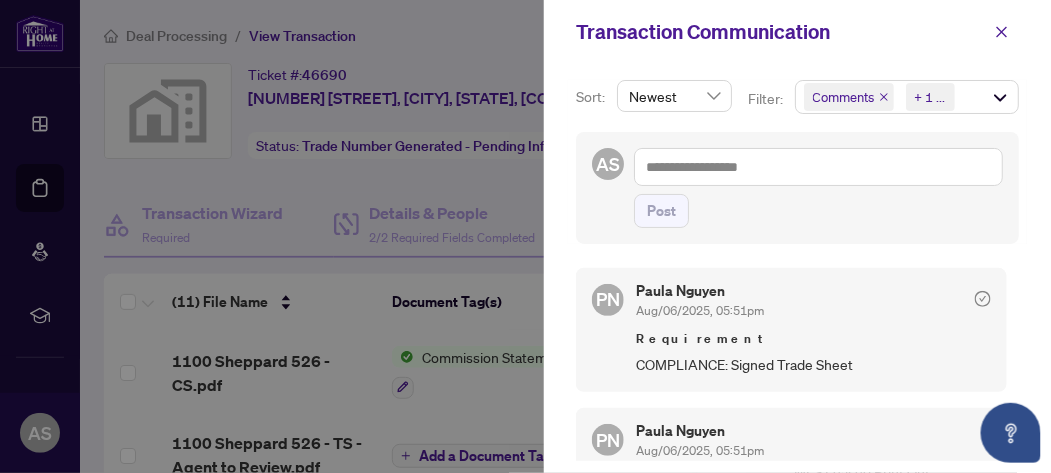 drag, startPoint x: 1006, startPoint y: 285, endPoint x: 1008, endPoint y: 311, distance: 26.076809 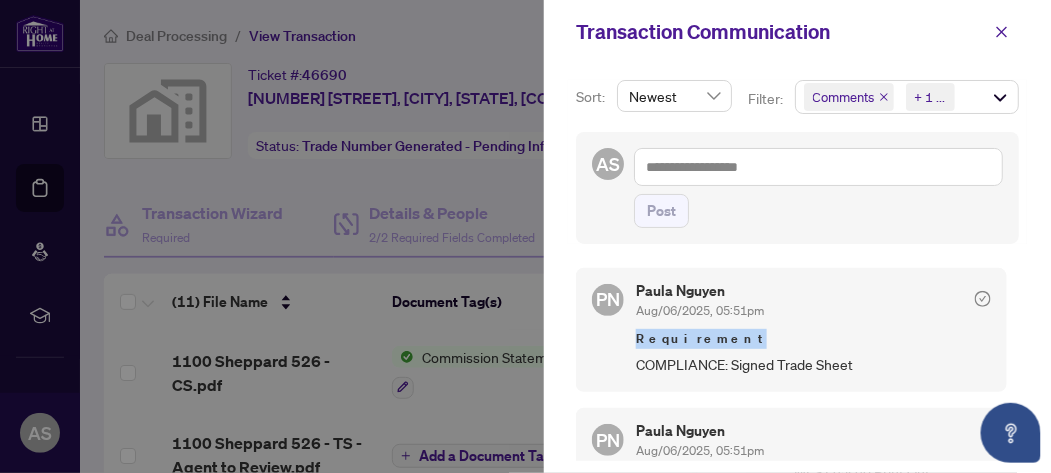 drag, startPoint x: 1006, startPoint y: 296, endPoint x: 1010, endPoint y: 333, distance: 37.215588 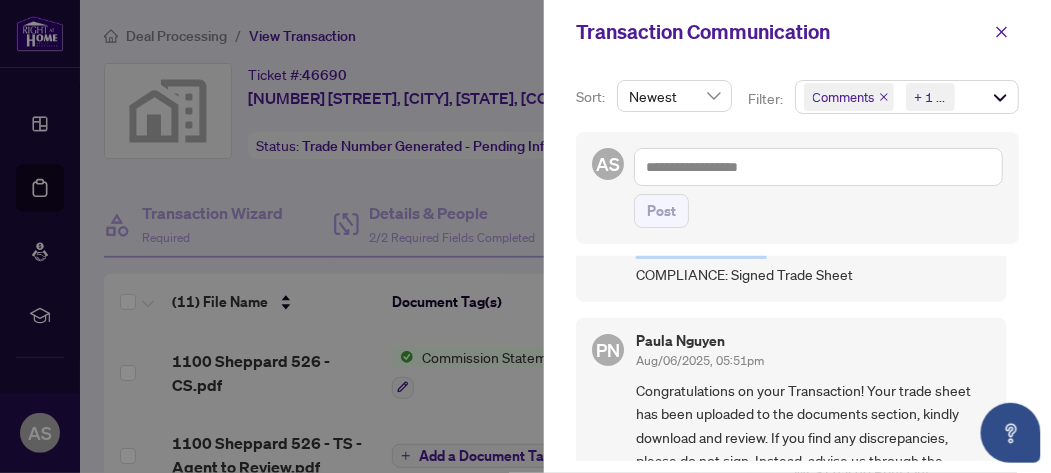 scroll, scrollTop: 93, scrollLeft: 0, axis: vertical 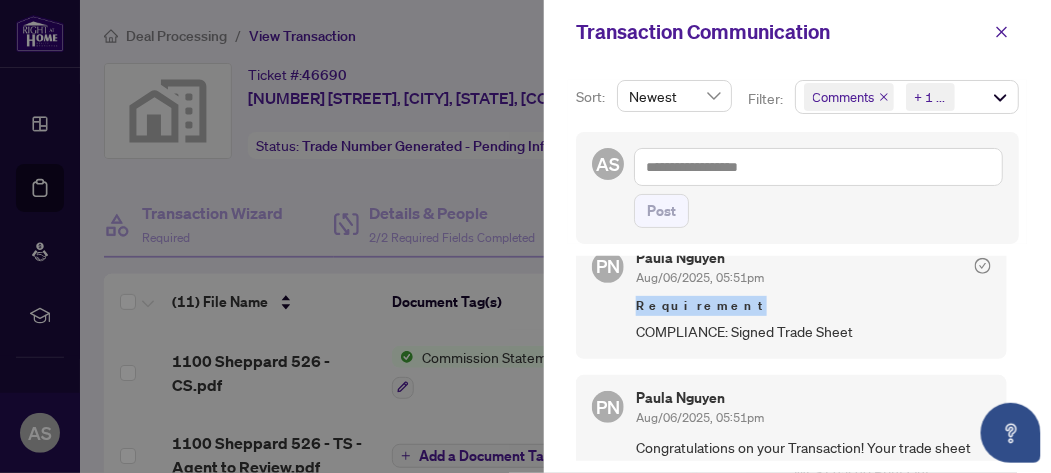 click on "Requirement" at bounding box center (813, 306) 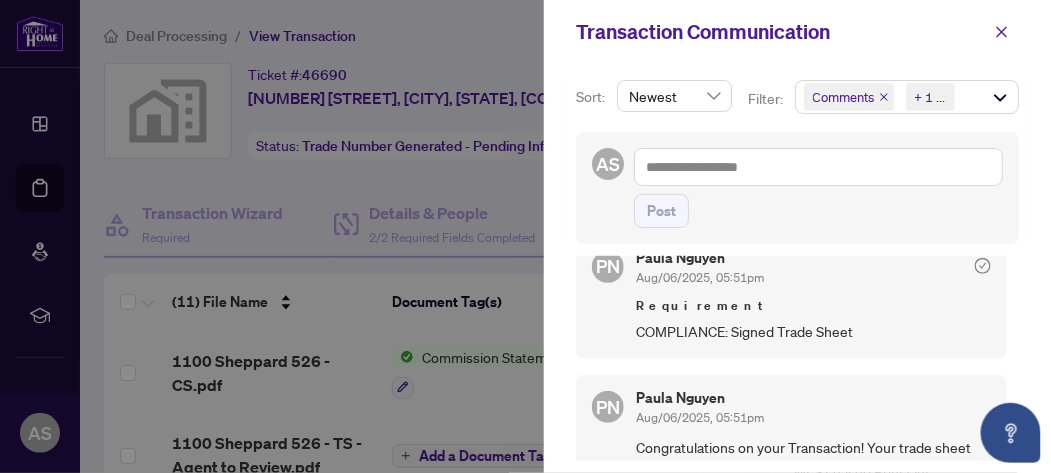 click on "COMPLIANCE: Signed Trade Sheet" at bounding box center (813, 331) 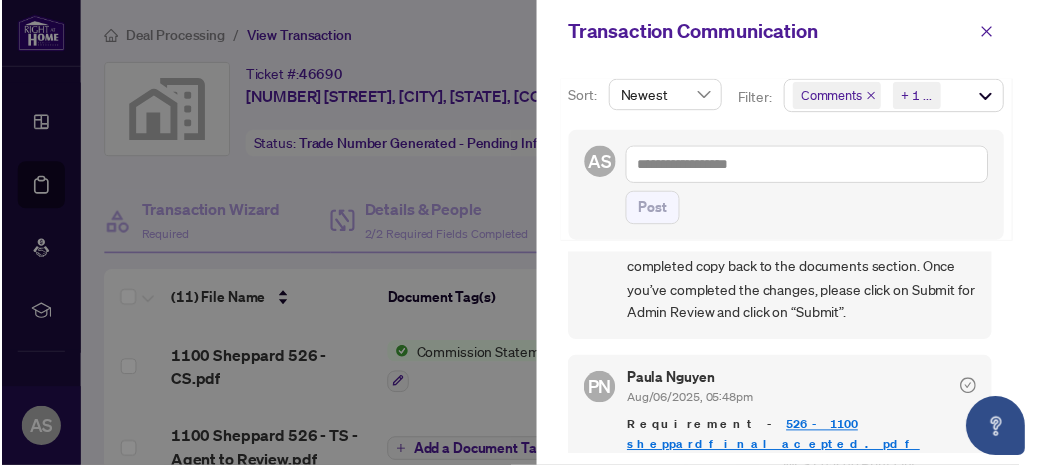 scroll, scrollTop: 371, scrollLeft: 0, axis: vertical 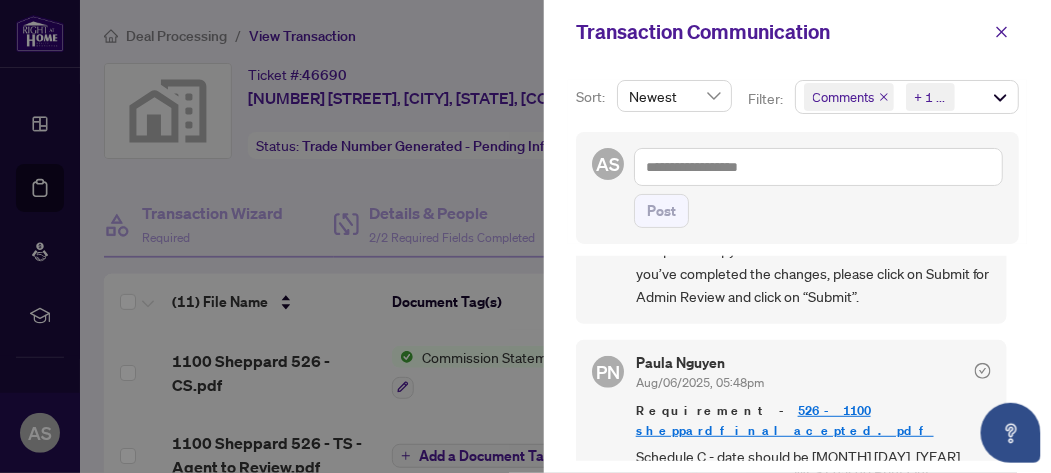click on "526-1100 sheppardfinalacepted.pdf" at bounding box center (785, 420) 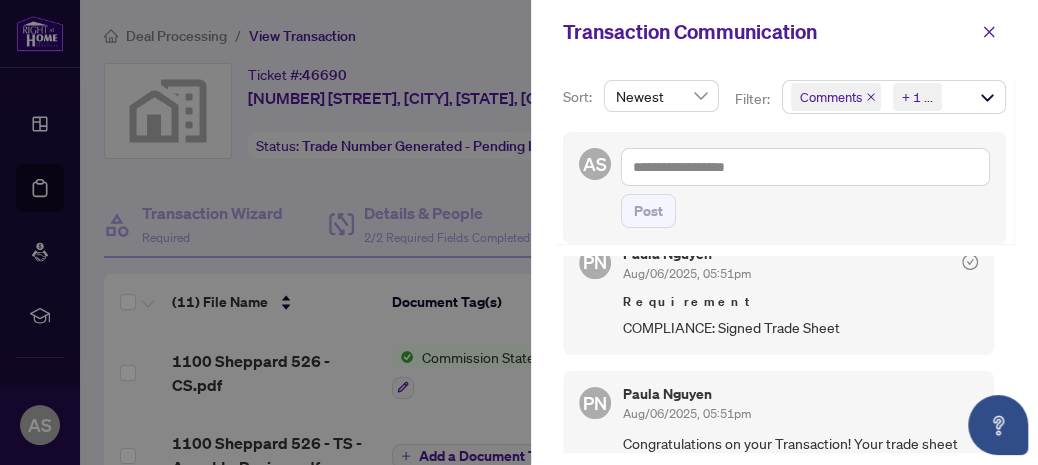 scroll, scrollTop: 26, scrollLeft: 0, axis: vertical 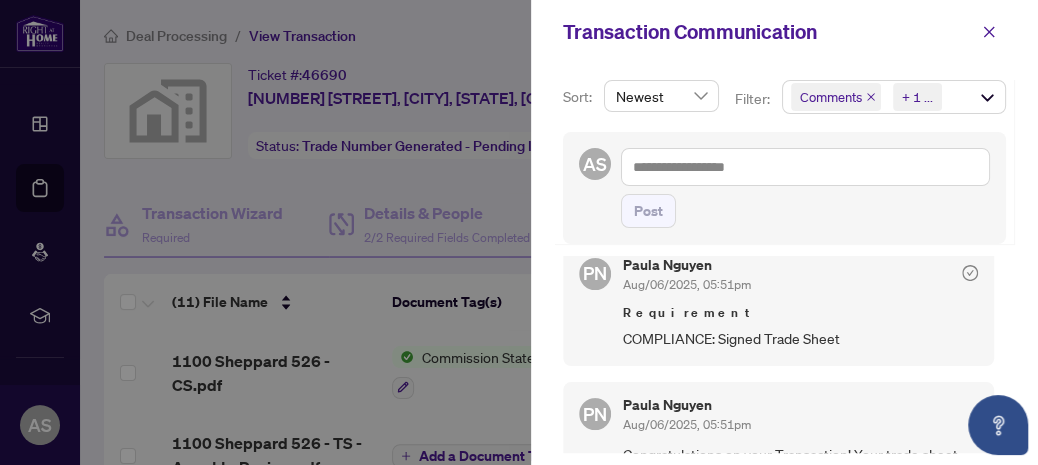 click 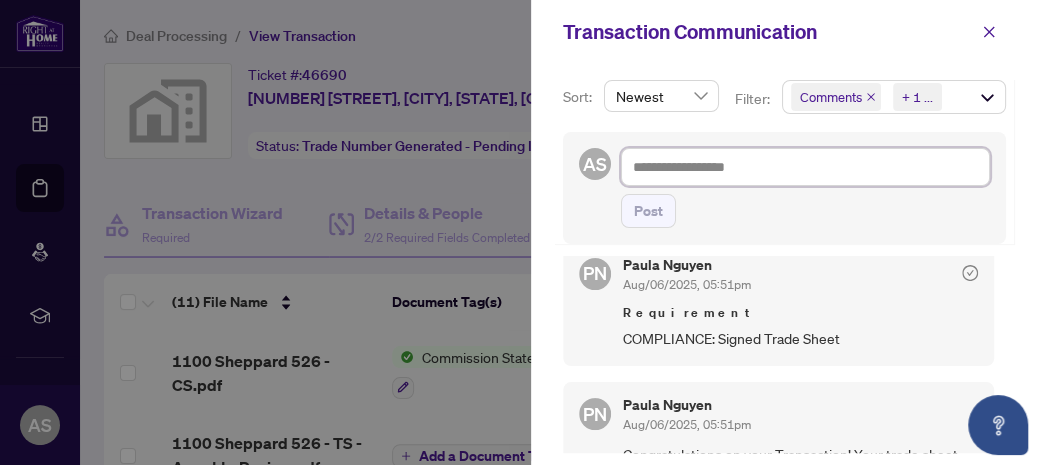 click at bounding box center [805, 167] 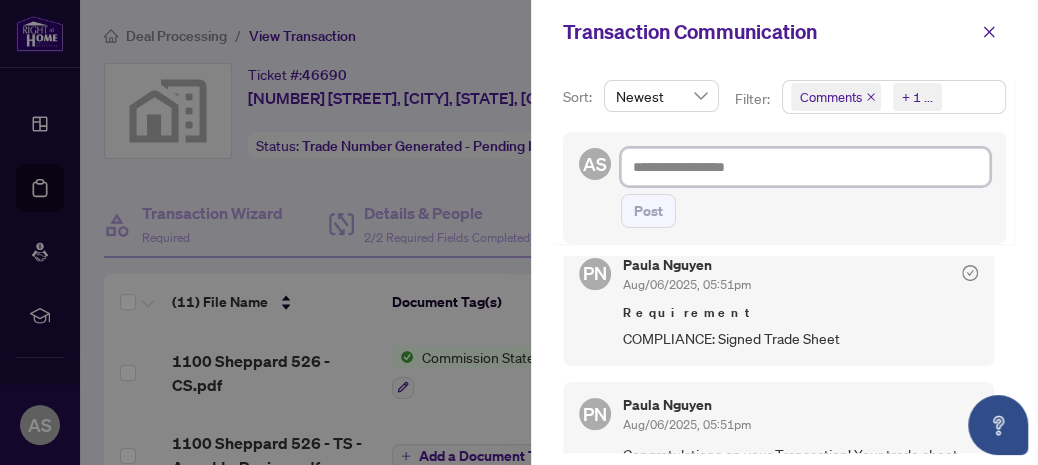 click on "Comments" at bounding box center (836, 97) 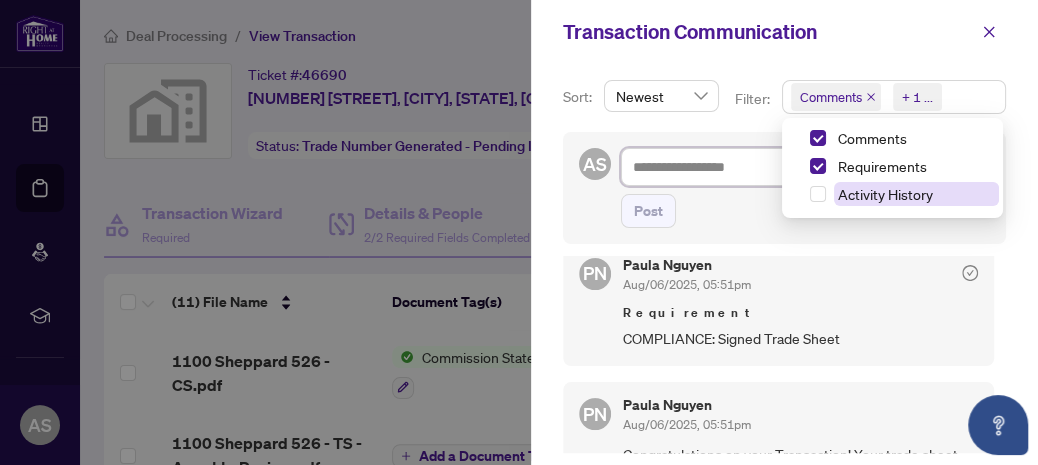 click on "Activity History" at bounding box center (885, 194) 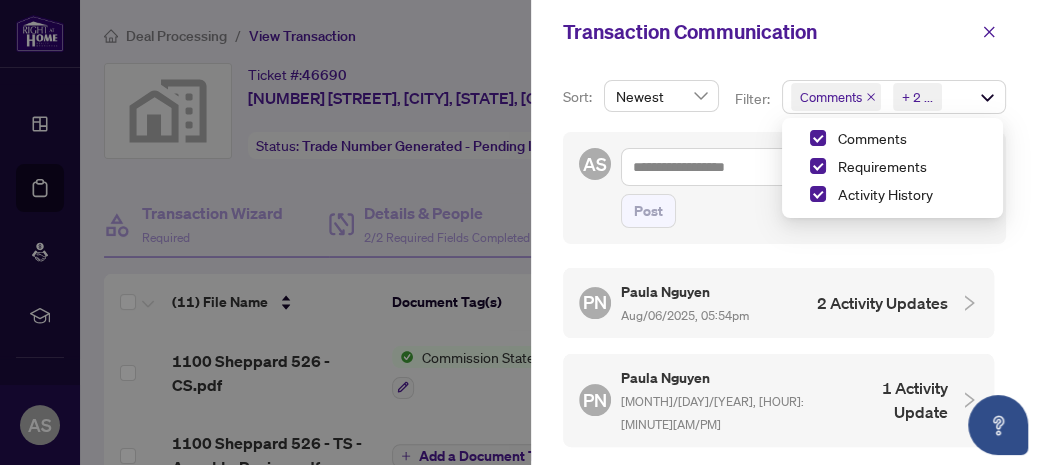 click on "2 Activity Updates" at bounding box center [882, 303] 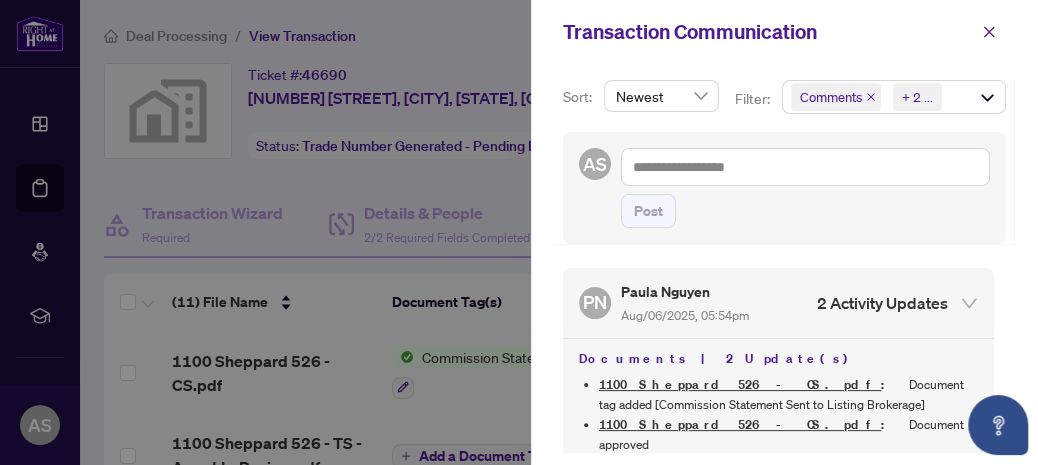 click on "1100 Sheppard 526 - CS.pdf" at bounding box center (740, 424) 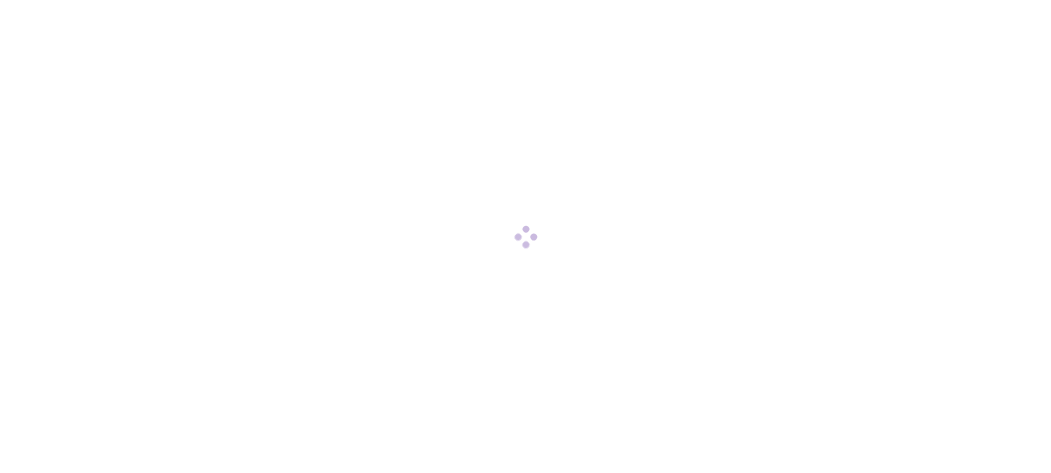 scroll, scrollTop: 0, scrollLeft: 0, axis: both 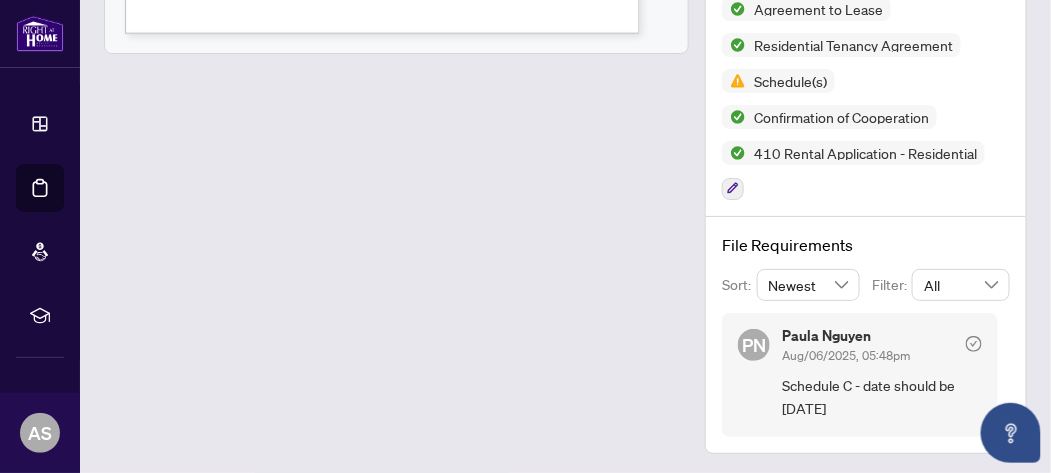 click 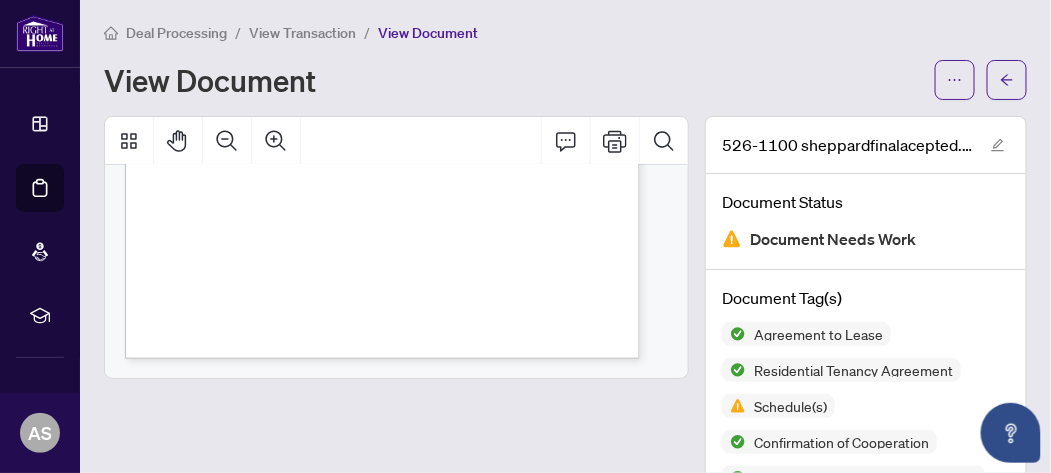 scroll, scrollTop: 0, scrollLeft: 0, axis: both 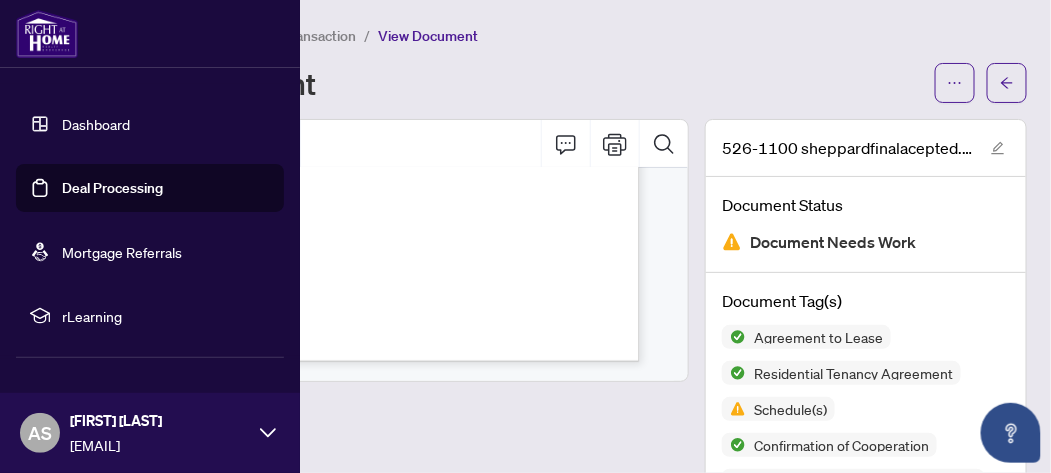 click on "Deal Processing" at bounding box center [112, 188] 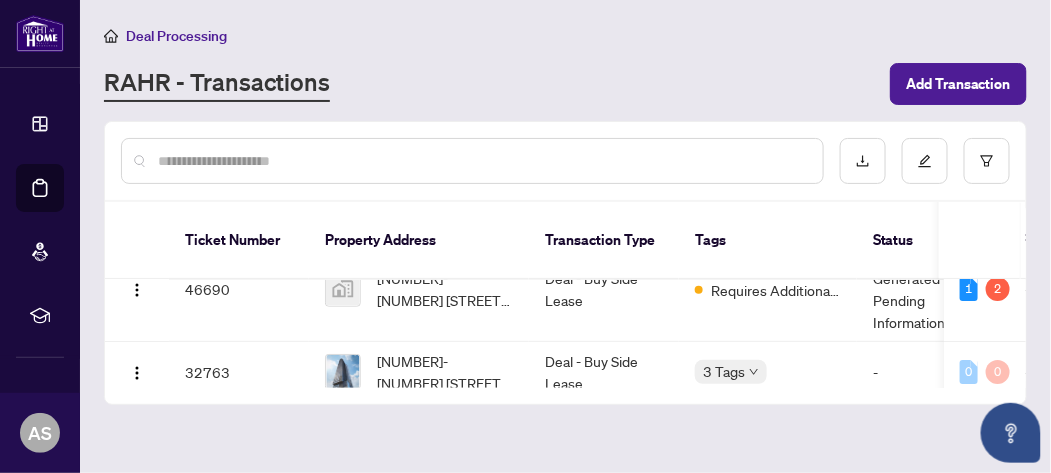 scroll, scrollTop: 36, scrollLeft: 0, axis: vertical 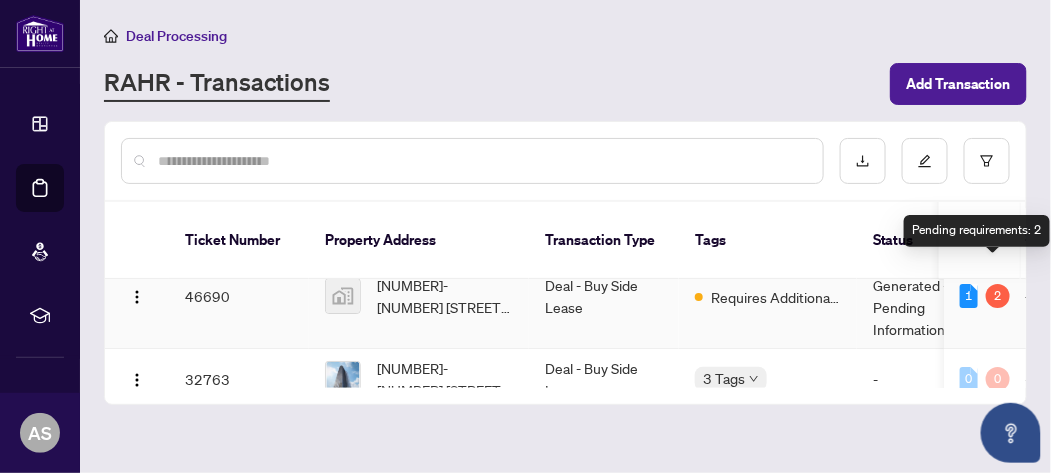 click on "2" at bounding box center (998, 296) 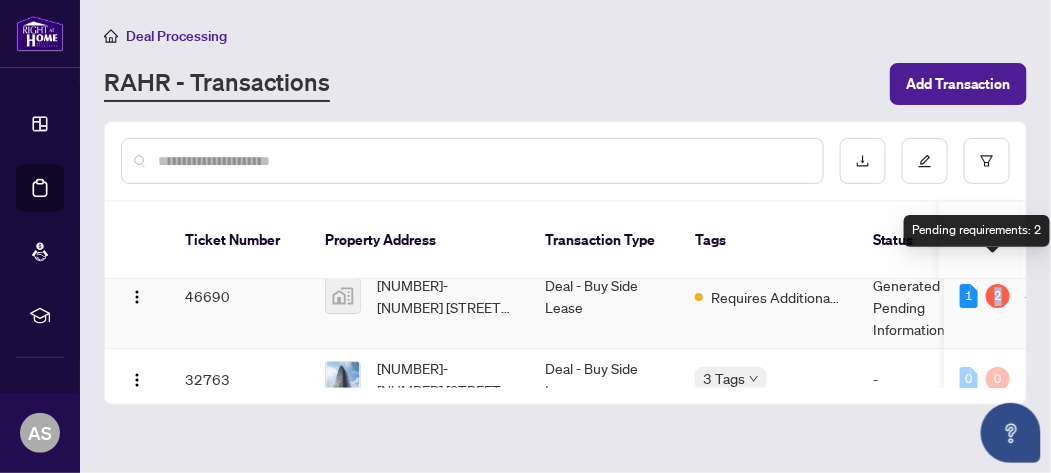 click on "2" at bounding box center (998, 296) 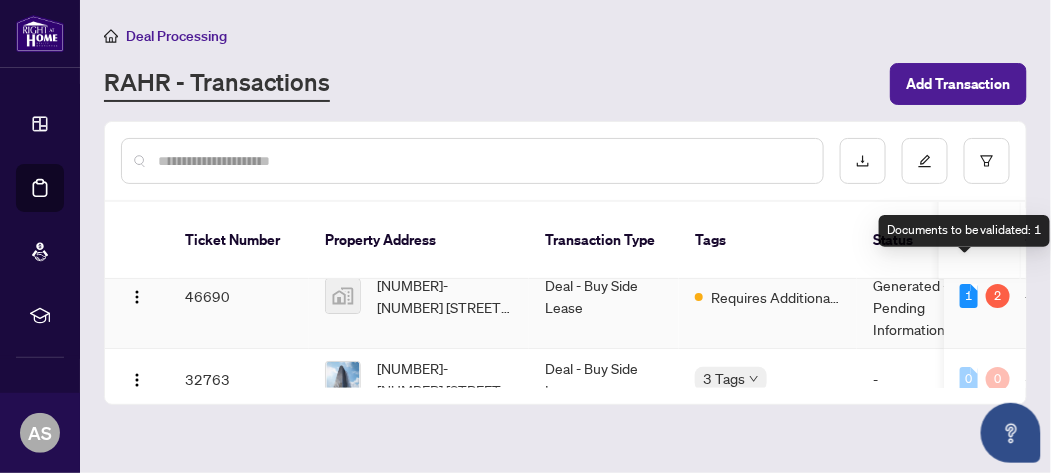 click on "1" at bounding box center (969, 296) 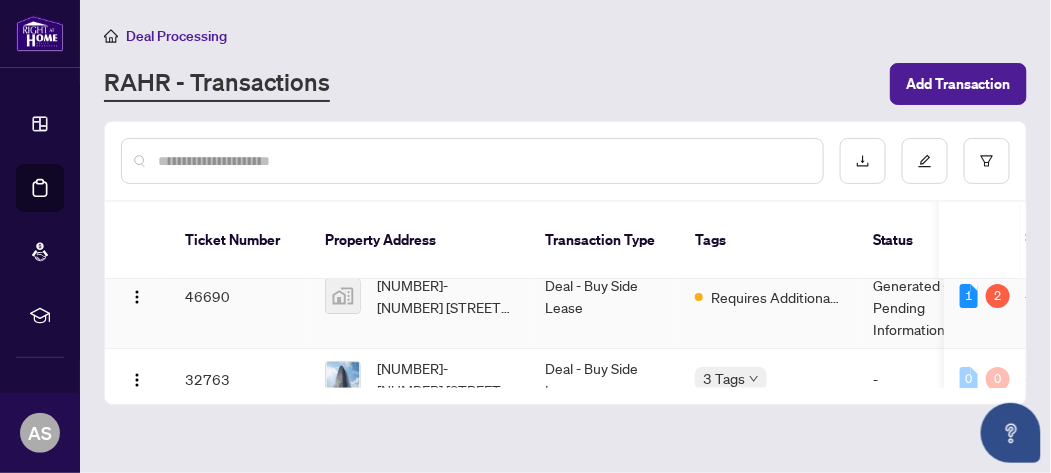 click on "Trade Number Generated - Pending Information" at bounding box center [932, 296] 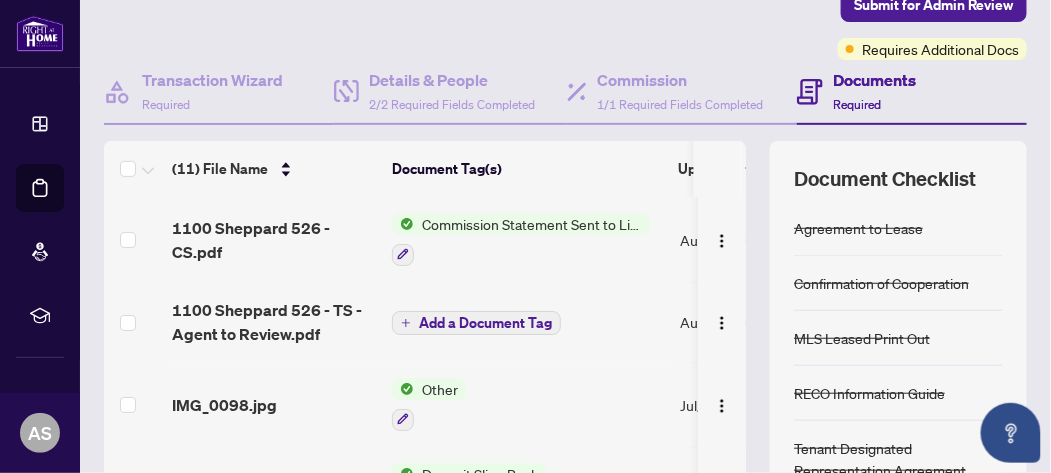 scroll, scrollTop: 216, scrollLeft: 0, axis: vertical 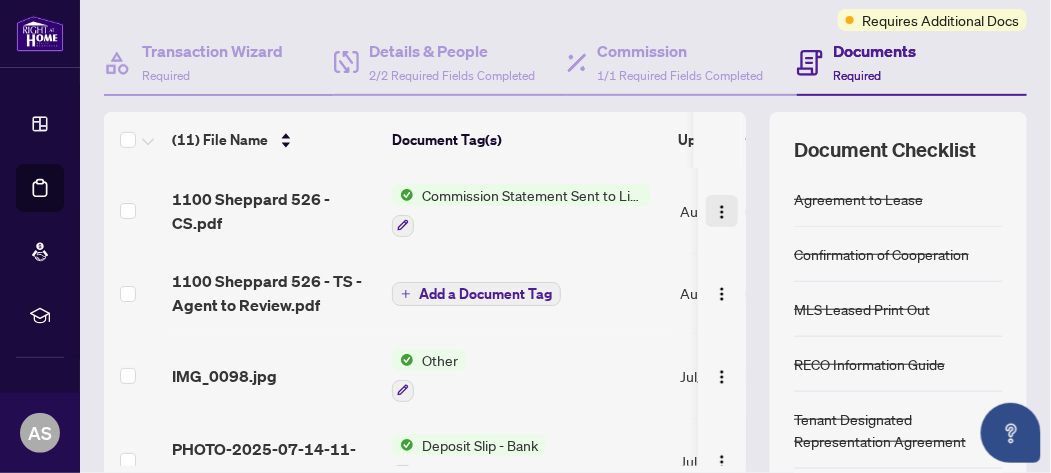 click at bounding box center (722, 212) 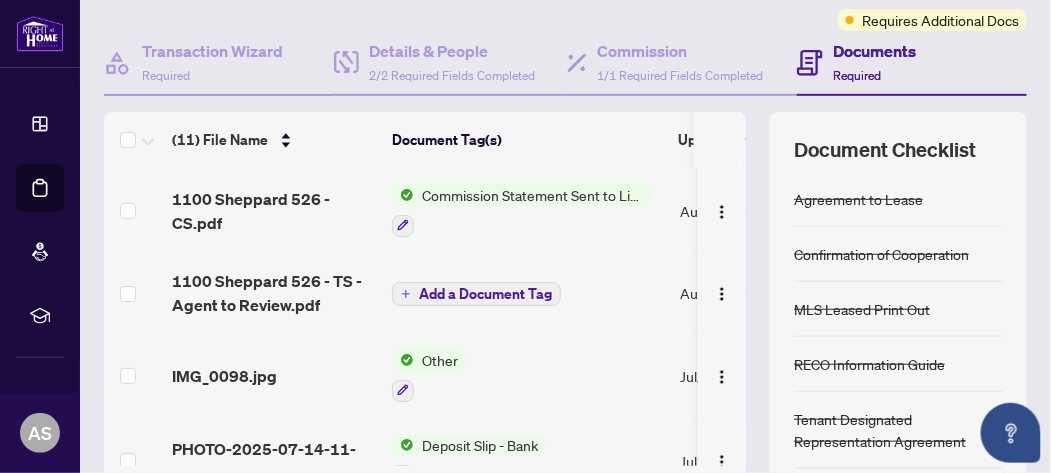 click on "Other" at bounding box center [528, 375] 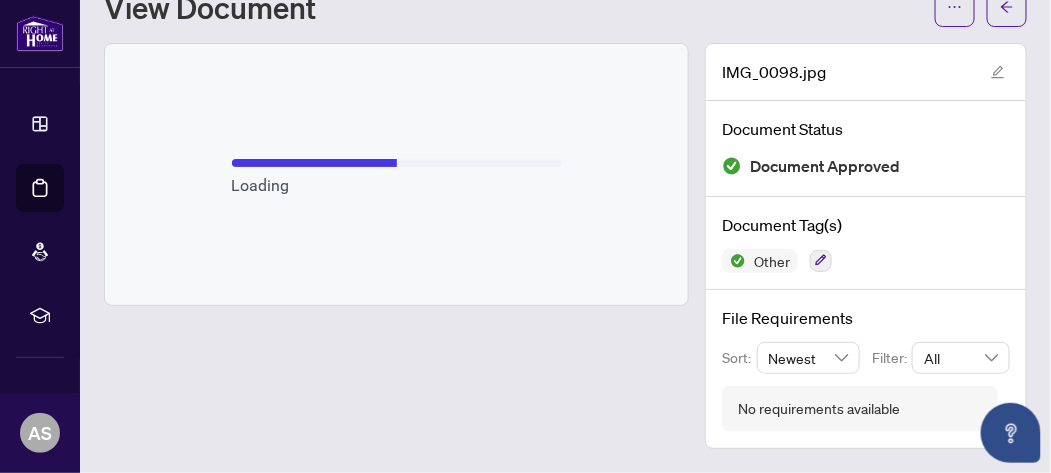 scroll, scrollTop: 73, scrollLeft: 0, axis: vertical 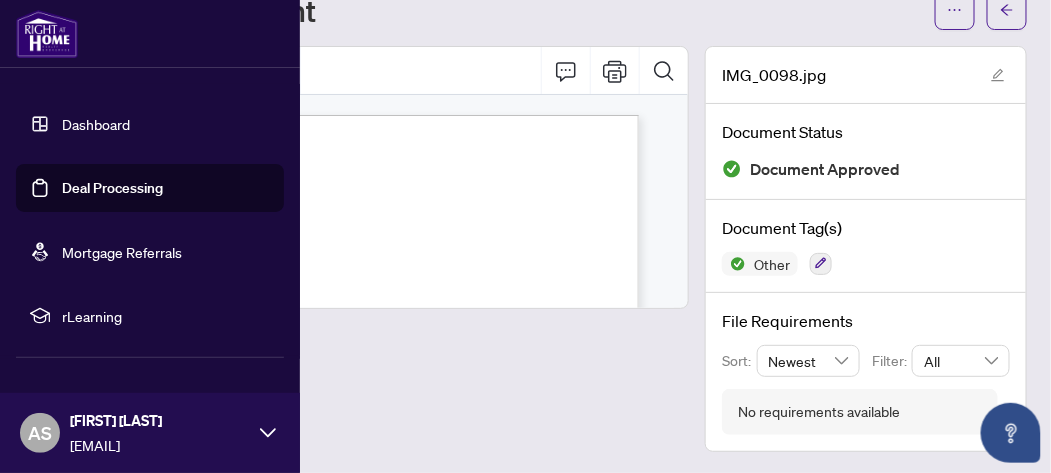 click on "Deal Processing" at bounding box center [112, 188] 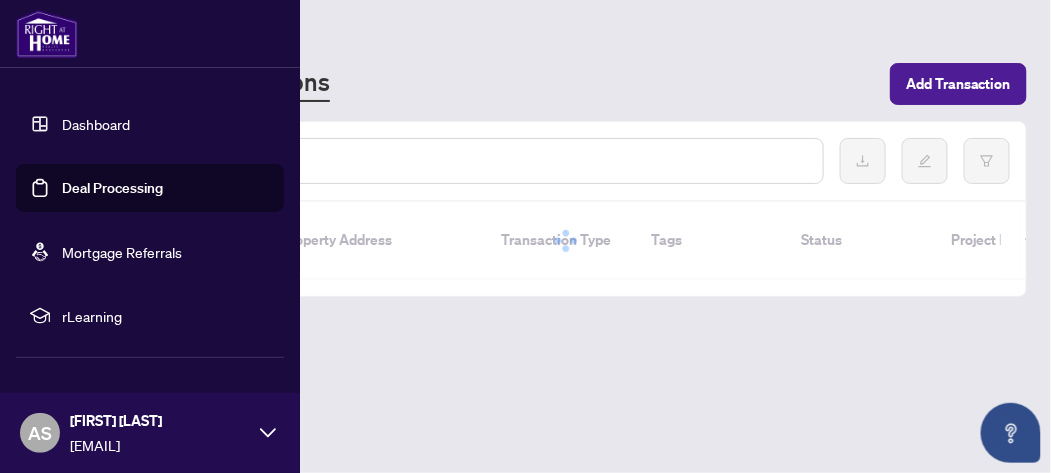 scroll, scrollTop: 0, scrollLeft: 0, axis: both 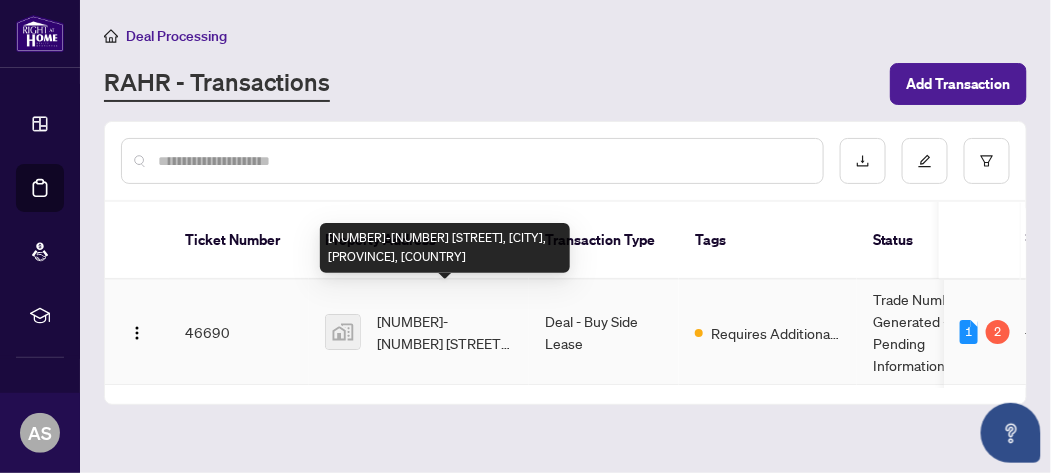 click on "[NUMBER]-[ADDRESS] [CITY], [STATE], [COUNTRY]" at bounding box center [445, 332] 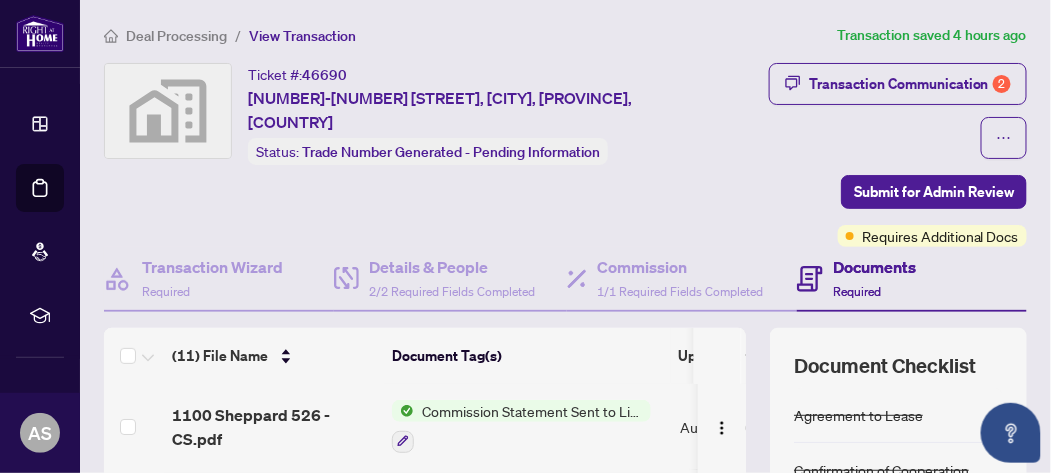 click on "Documents" at bounding box center [874, 267] 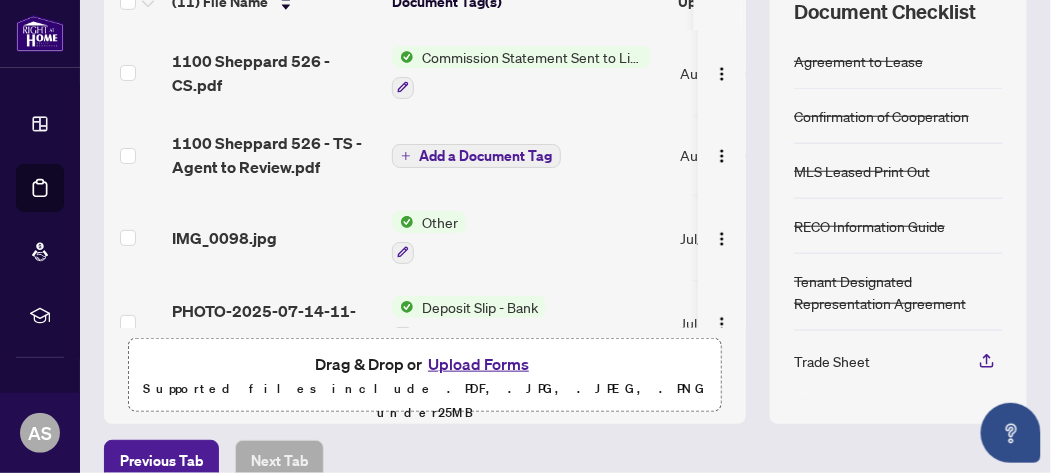 scroll, scrollTop: 359, scrollLeft: 0, axis: vertical 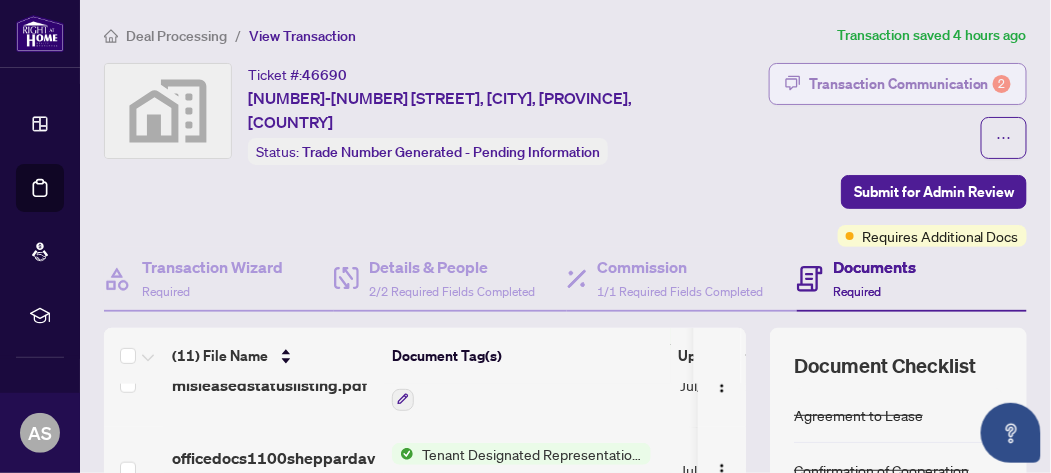 click on "Transaction Communication 2" at bounding box center (910, 84) 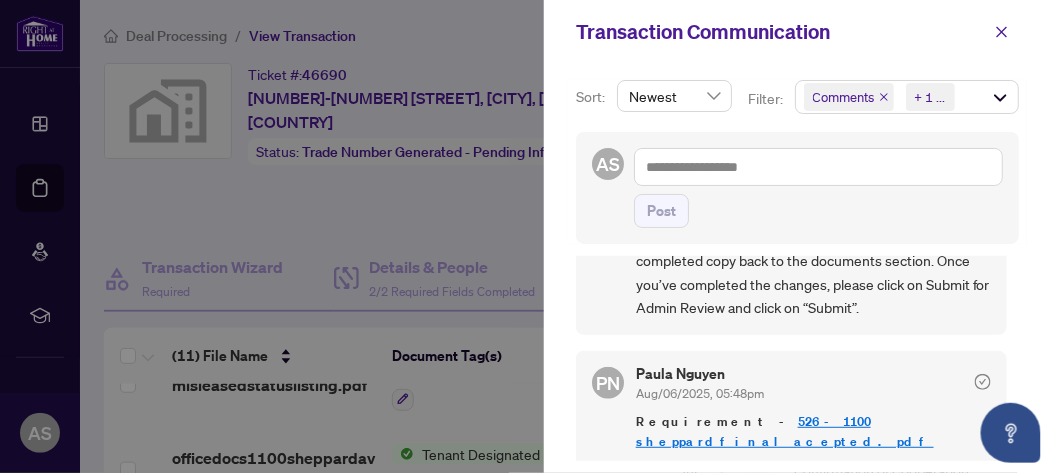 scroll, scrollTop: 371, scrollLeft: 0, axis: vertical 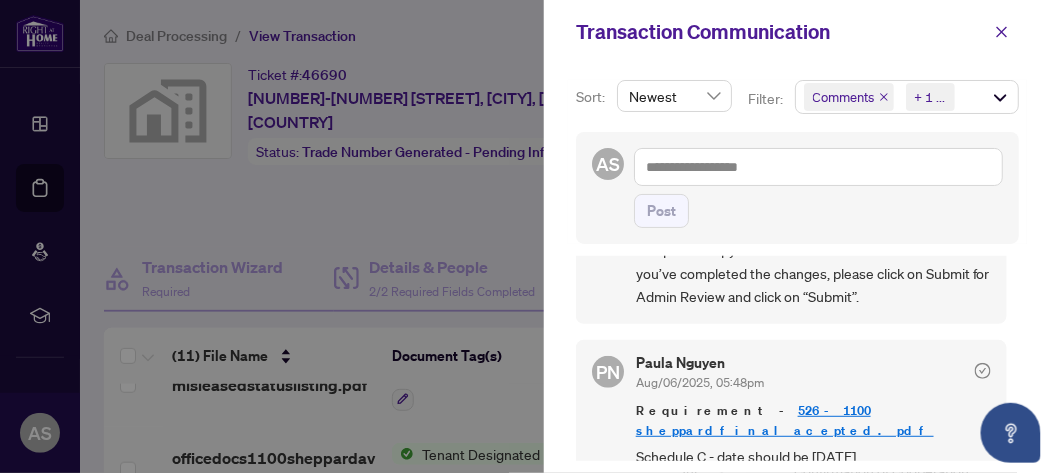 click 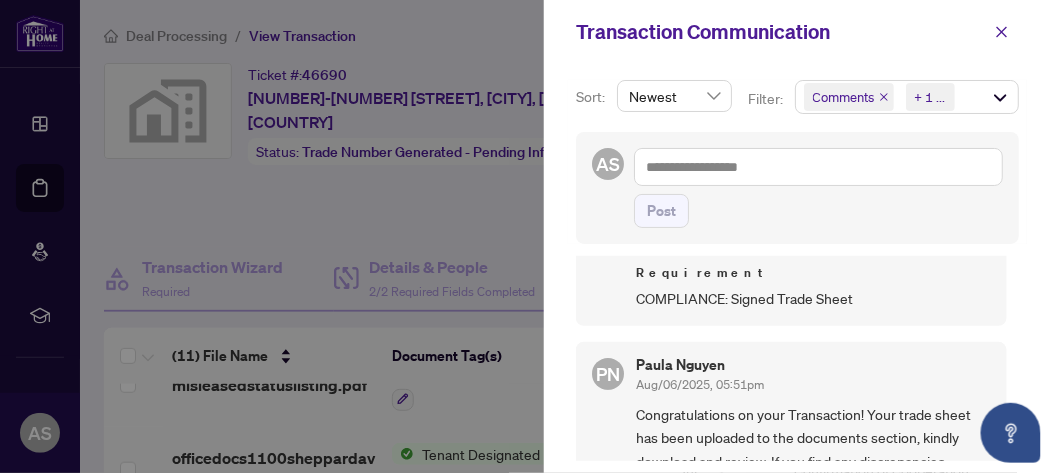 scroll, scrollTop: 0, scrollLeft: 0, axis: both 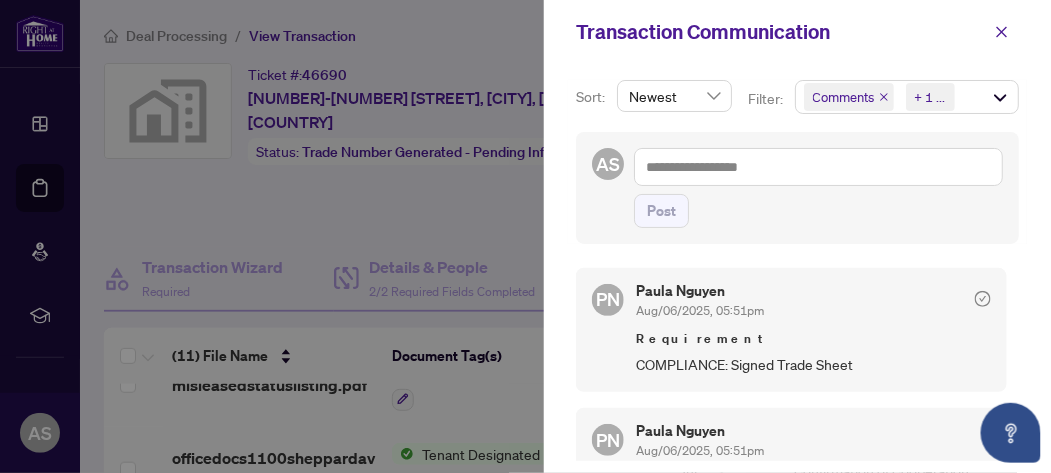 click on "Comments Requirements + 1 ..." at bounding box center (907, 97) 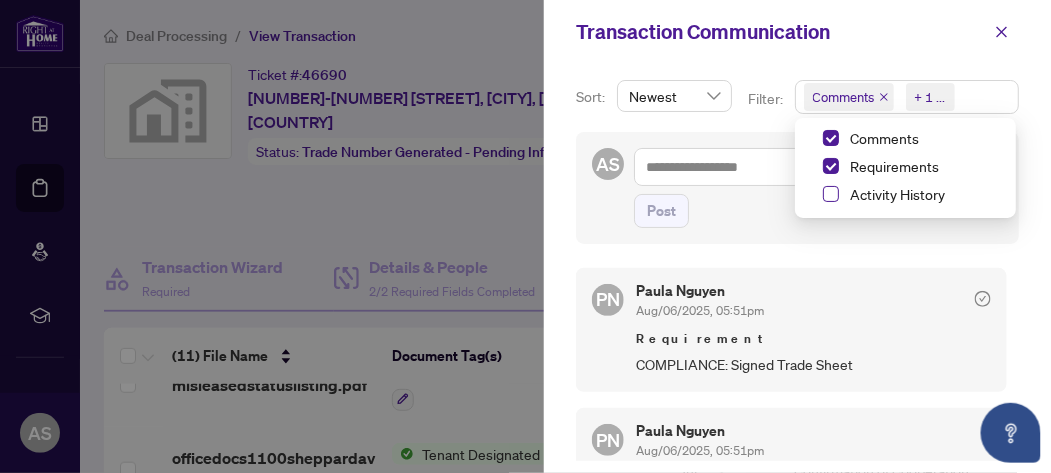 click at bounding box center (831, 194) 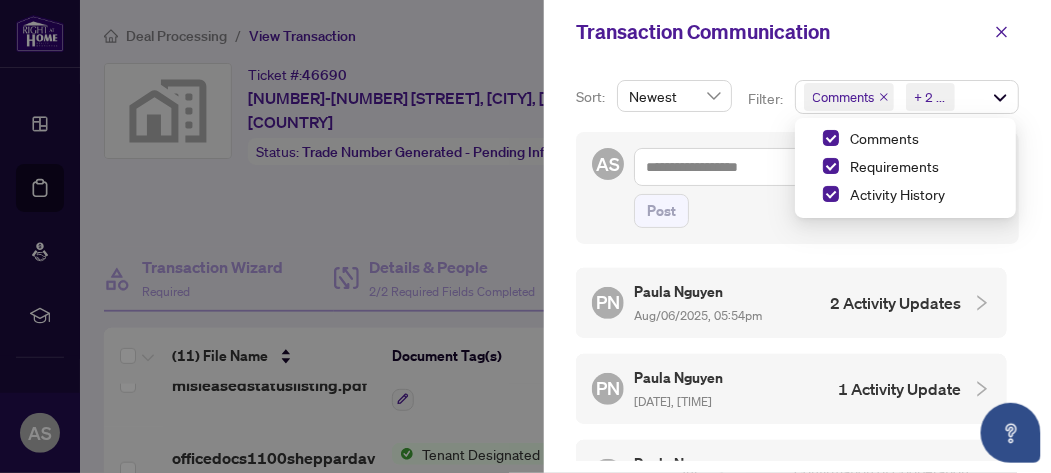 click on "1 Activity Update" at bounding box center (899, 389) 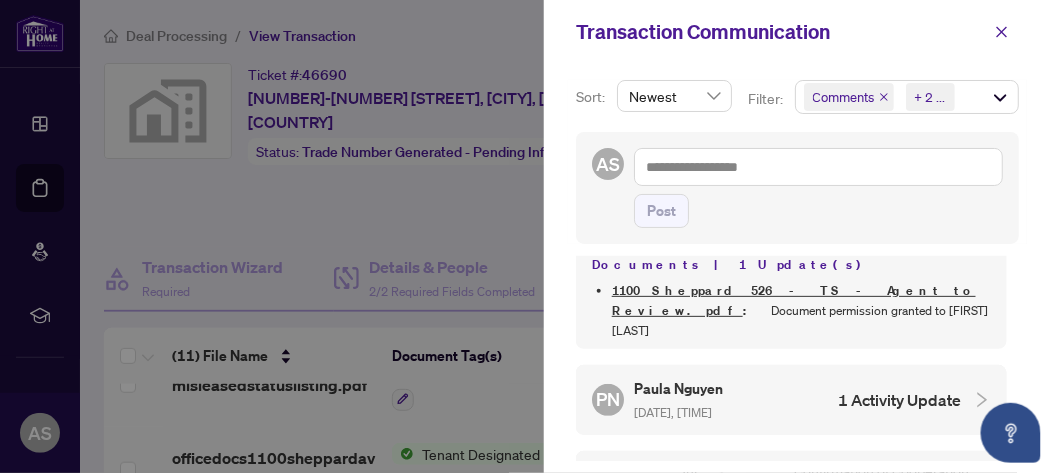 scroll, scrollTop: 187, scrollLeft: 0, axis: vertical 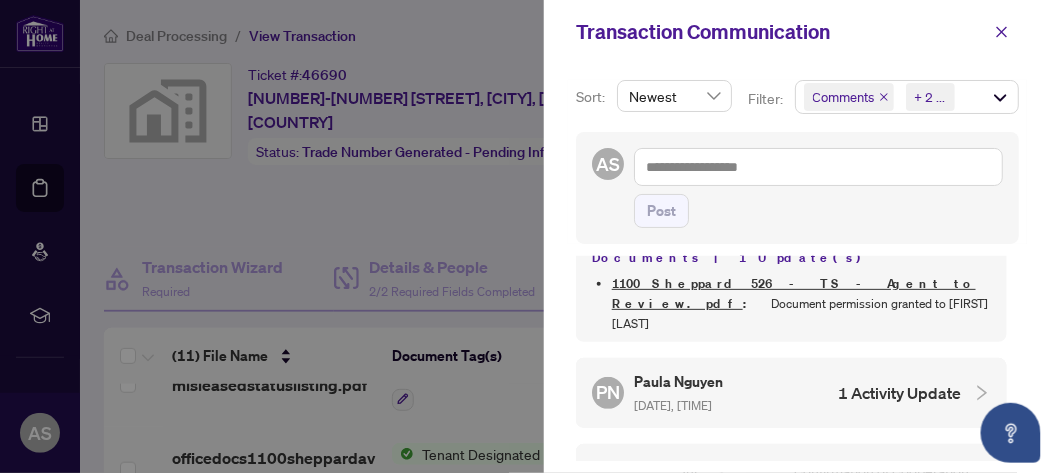 click on "1100 Sheppard 526 - TS - Agent to Review.pdf" at bounding box center [794, 293] 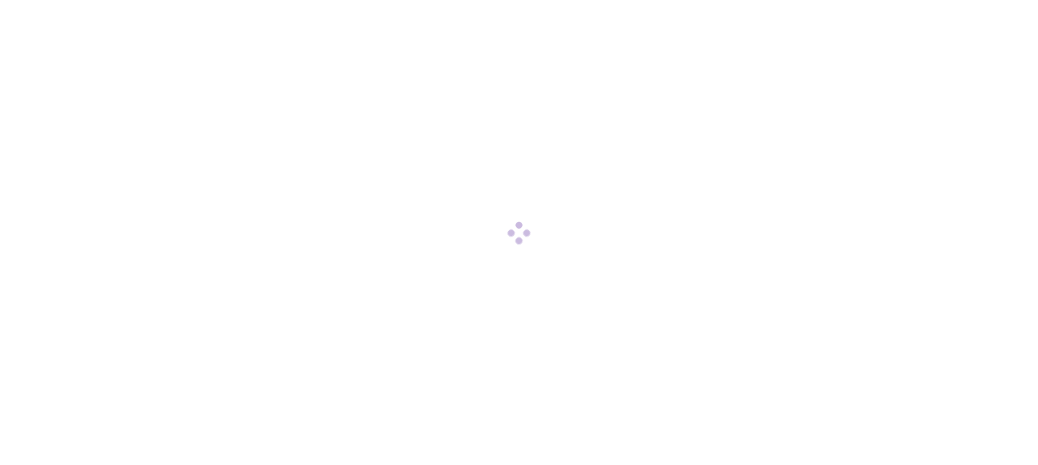 scroll, scrollTop: 0, scrollLeft: 0, axis: both 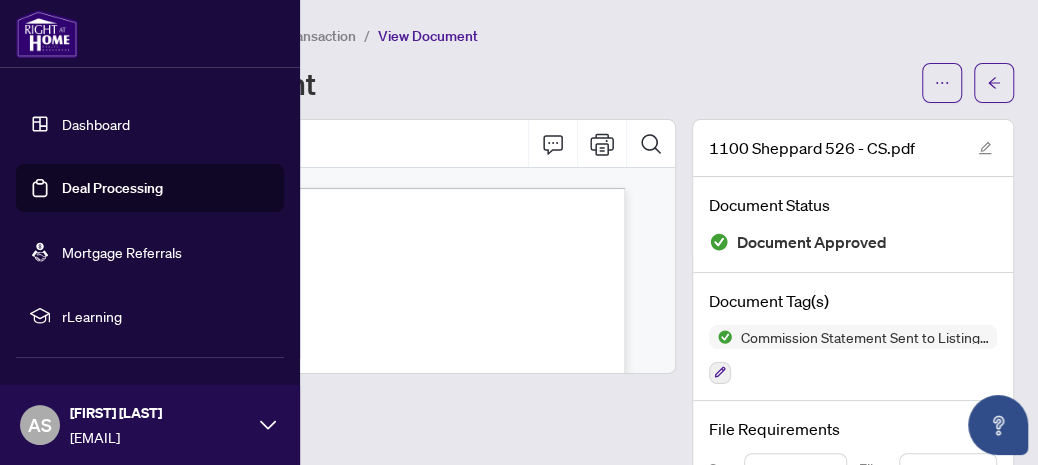 click on "Deal Processing" at bounding box center [112, 188] 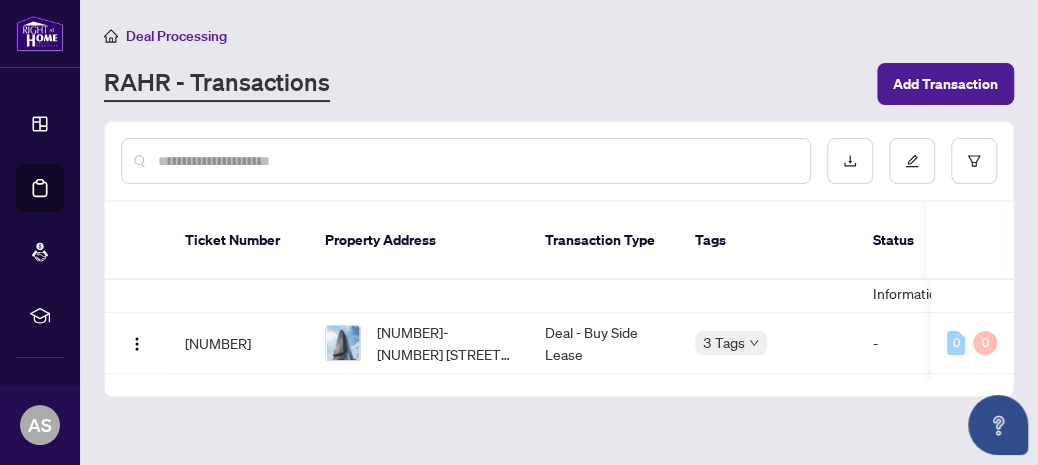 scroll, scrollTop: 0, scrollLeft: 0, axis: both 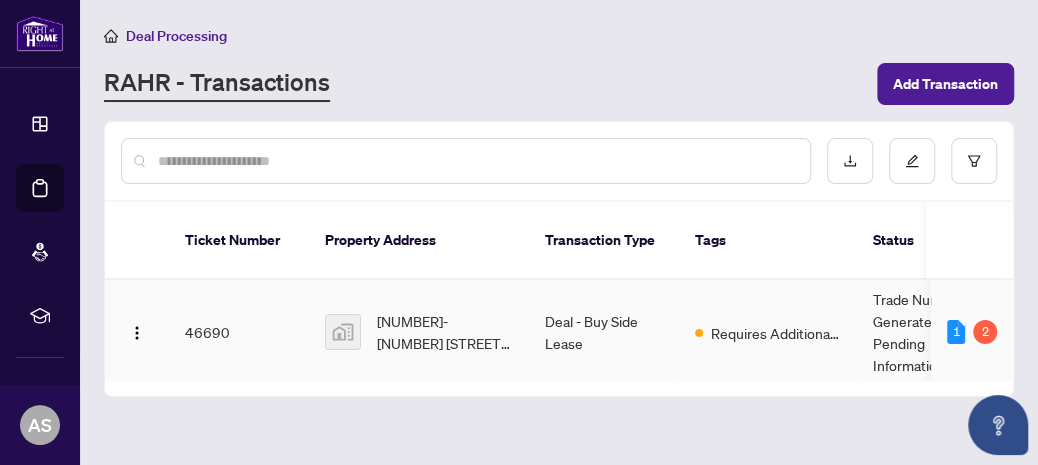 click on "Trade Number Generated - Pending Information" at bounding box center (932, 332) 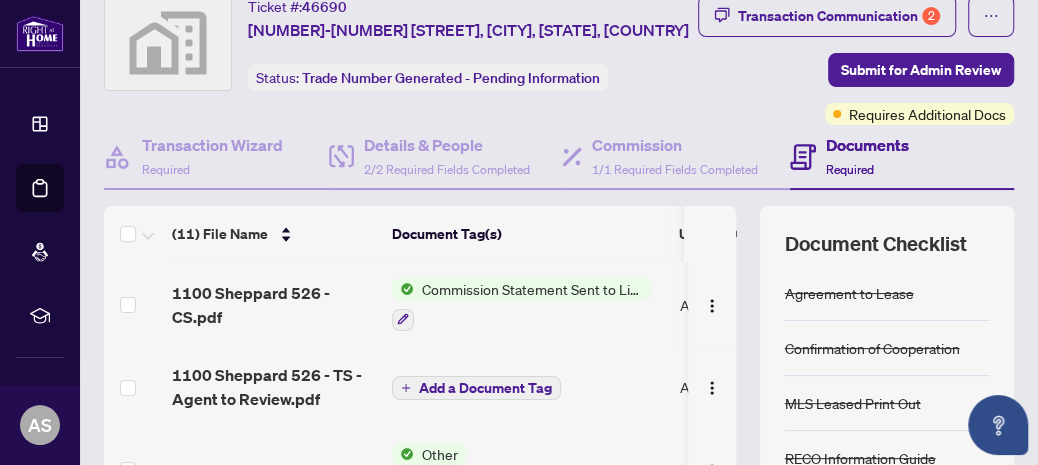 scroll, scrollTop: 0, scrollLeft: 0, axis: both 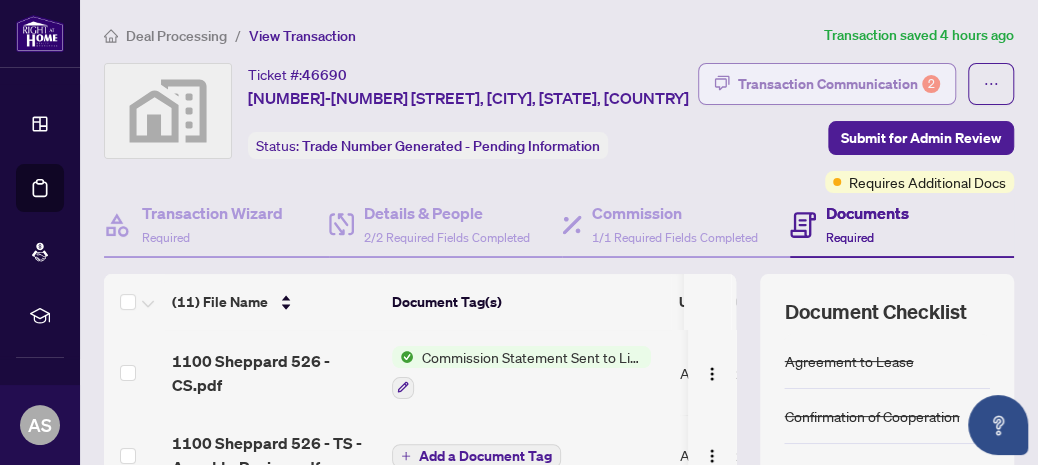 click on "Transaction Communication 2" at bounding box center (839, 84) 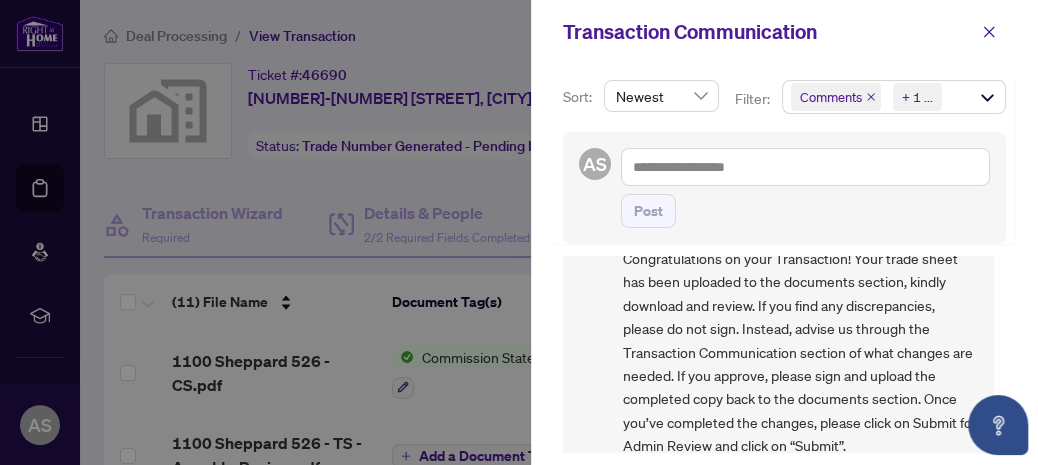 scroll, scrollTop: 379, scrollLeft: 0, axis: vertical 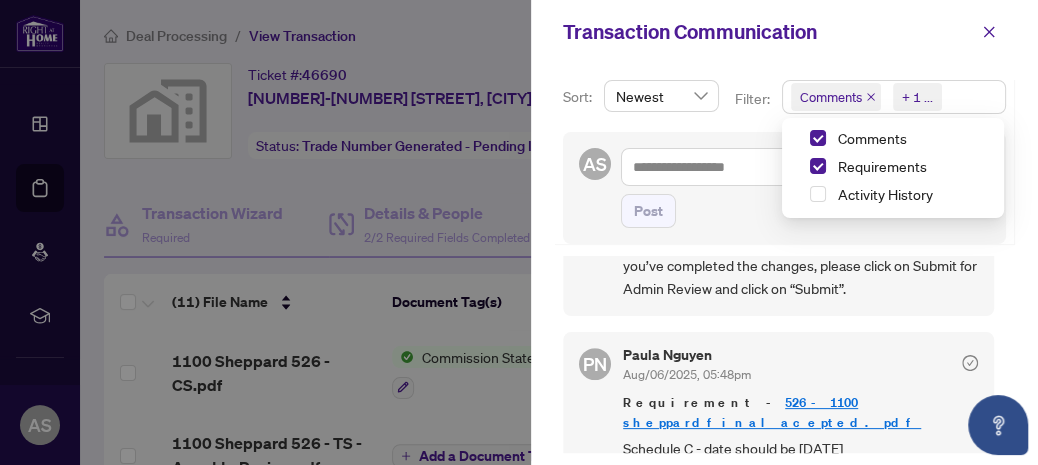 click on "Comments Requirements + 1 ..." at bounding box center (894, 97) 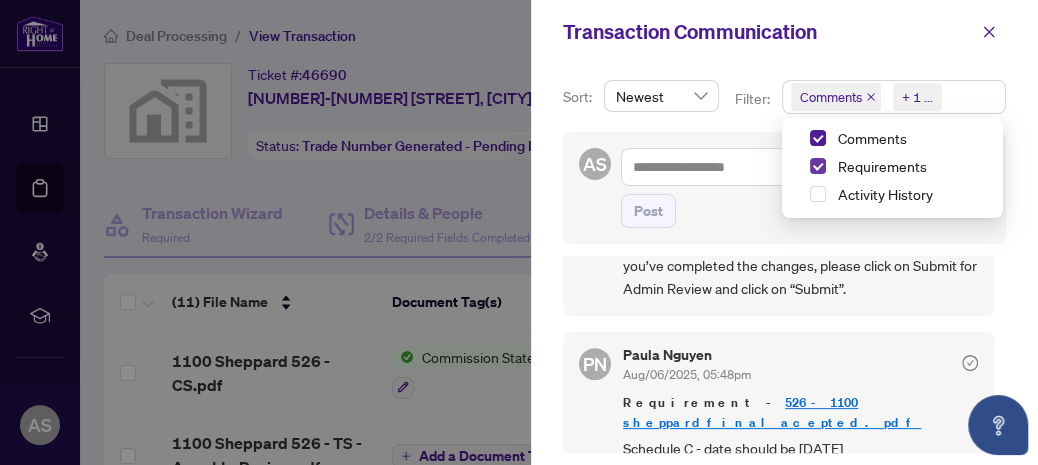 click at bounding box center [818, 166] 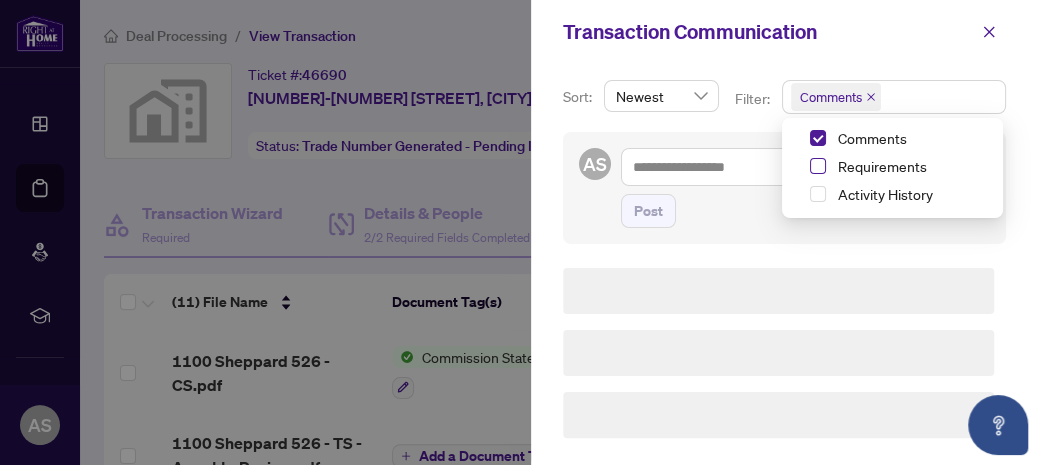 scroll, scrollTop: 0, scrollLeft: 0, axis: both 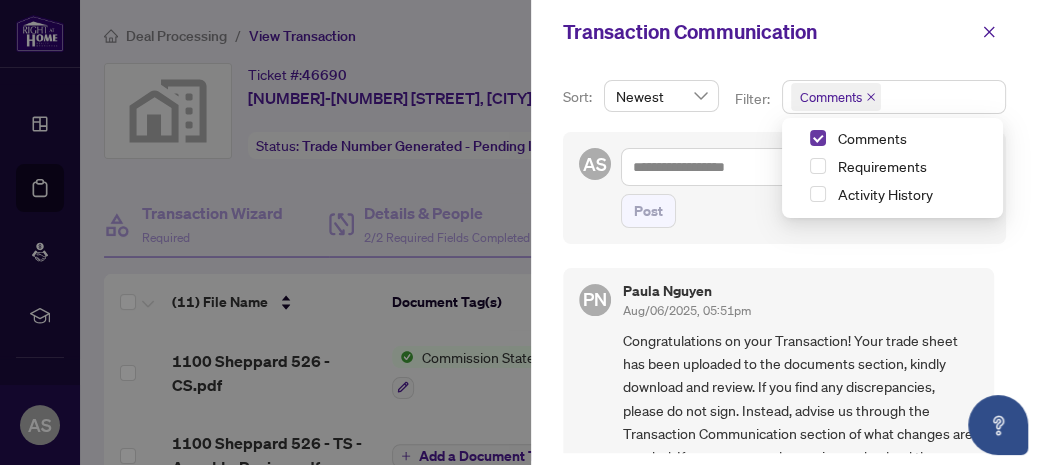 click at bounding box center (818, 138) 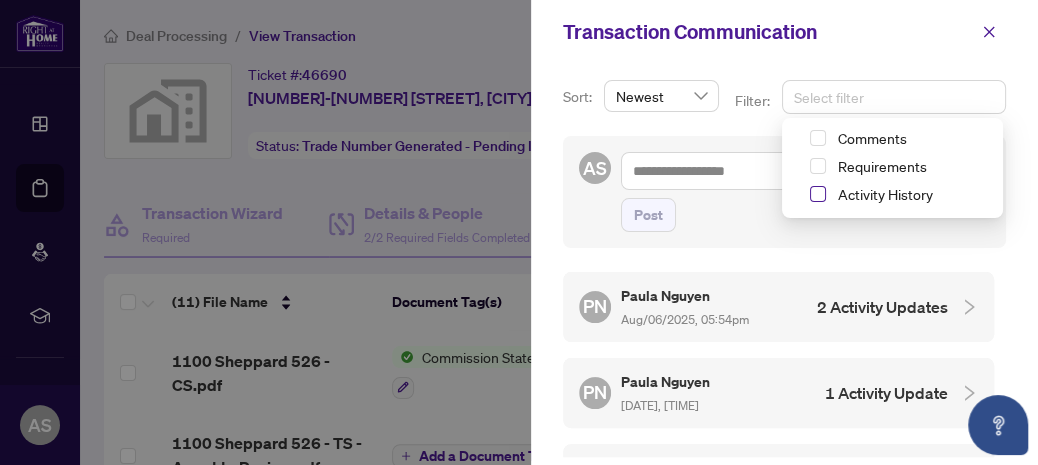 click at bounding box center (818, 194) 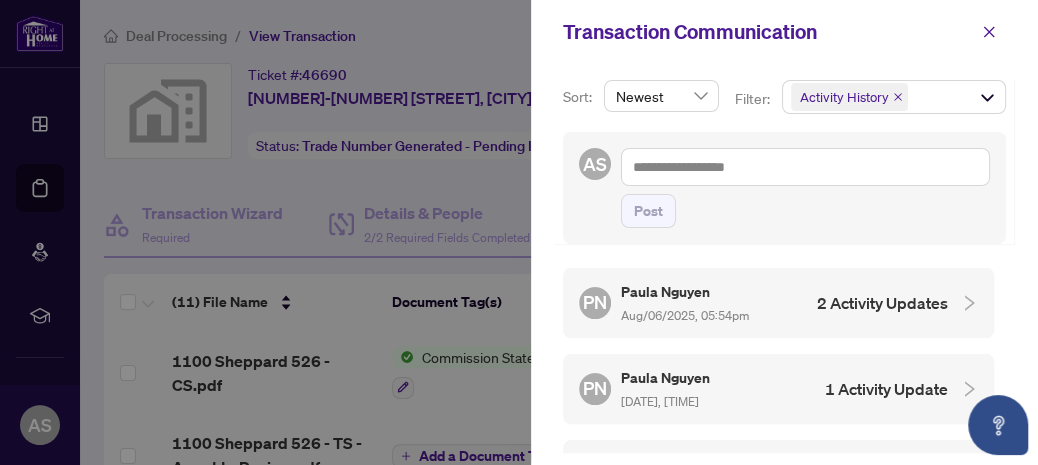 click on "1 Activity Update" at bounding box center (886, 389) 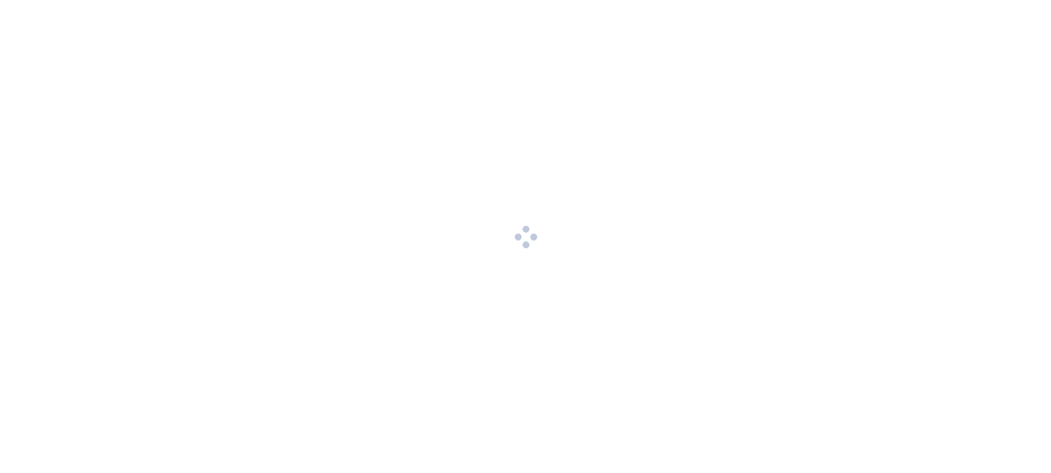 scroll, scrollTop: 0, scrollLeft: 0, axis: both 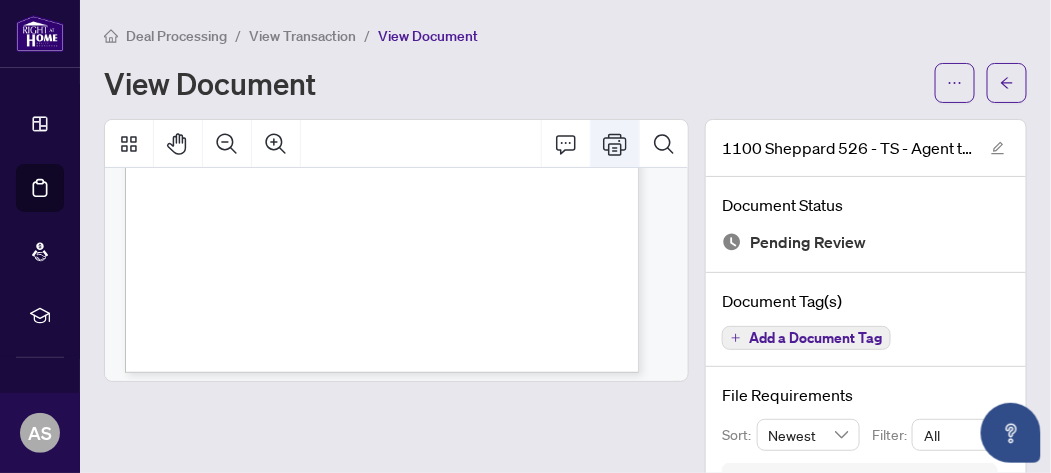 click 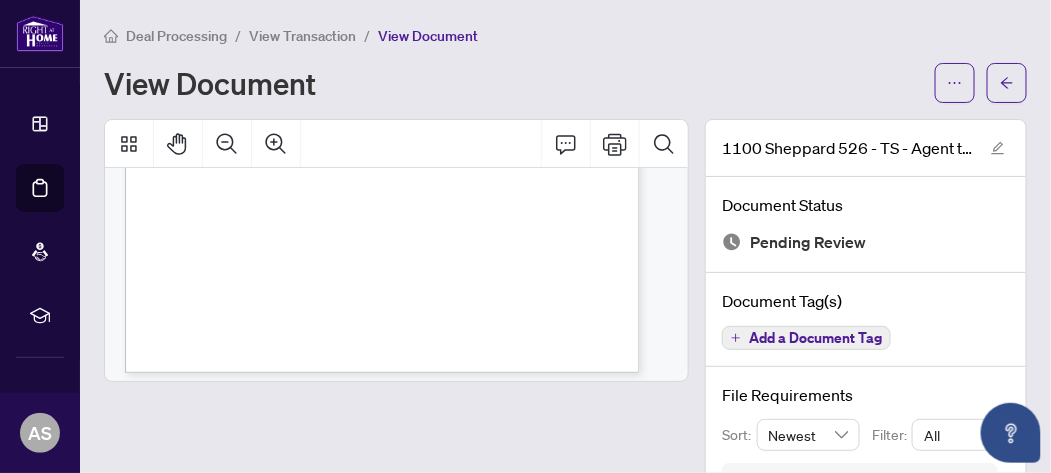 click on "View Document" at bounding box center (513, 83) 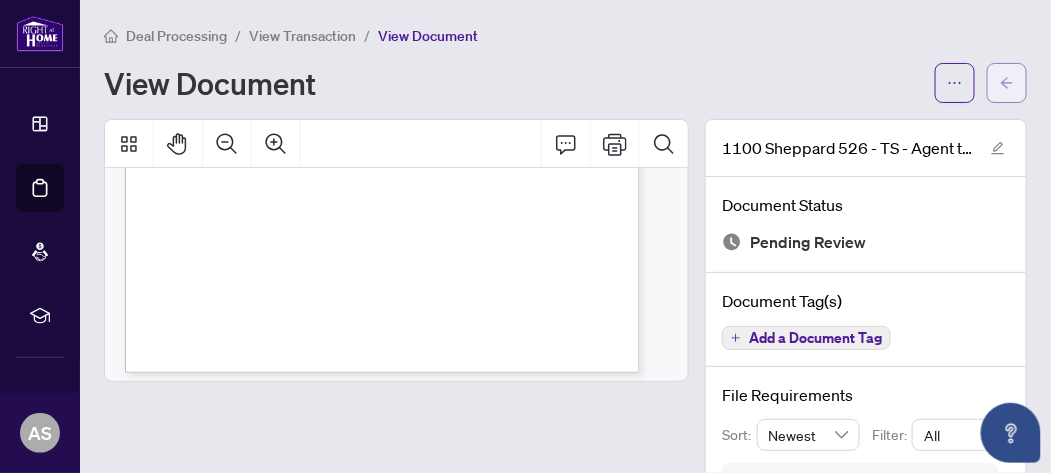 click at bounding box center (1007, 83) 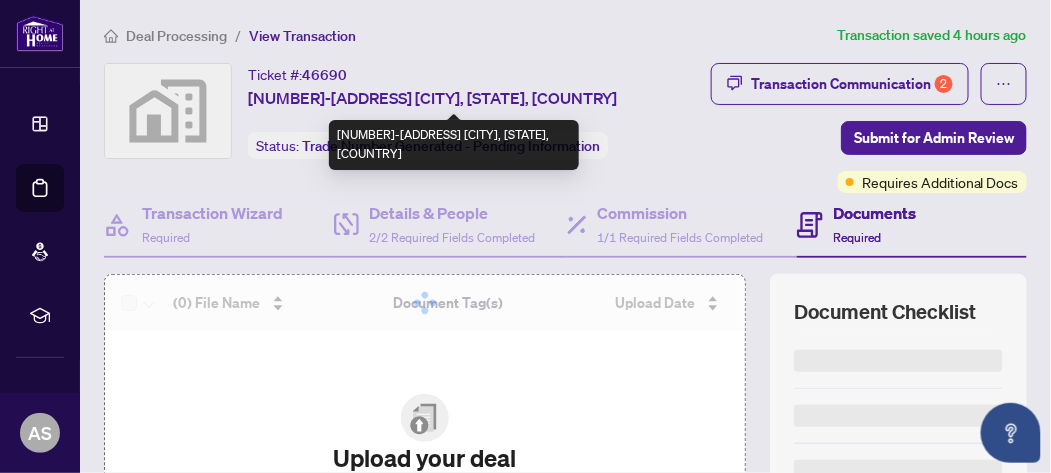 drag, startPoint x: 984, startPoint y: 71, endPoint x: 446, endPoint y: 103, distance: 538.9508 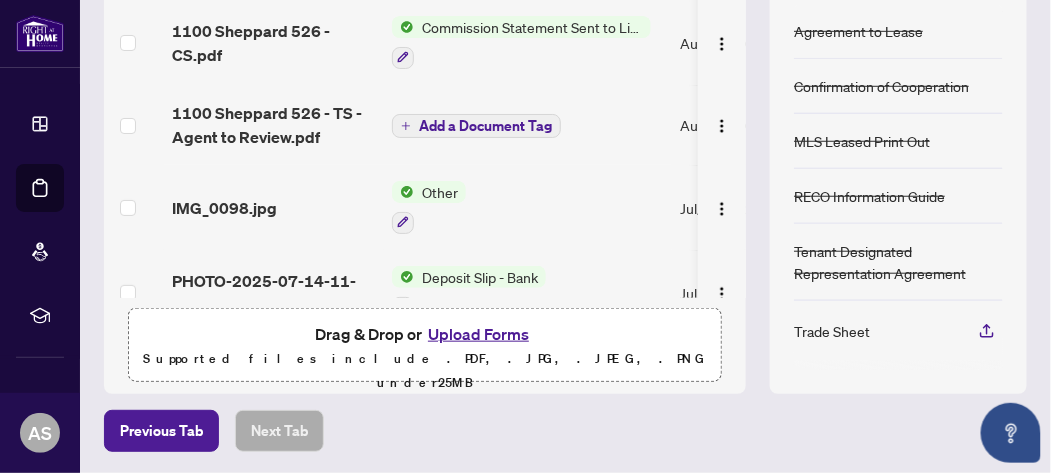 scroll, scrollTop: 331, scrollLeft: 0, axis: vertical 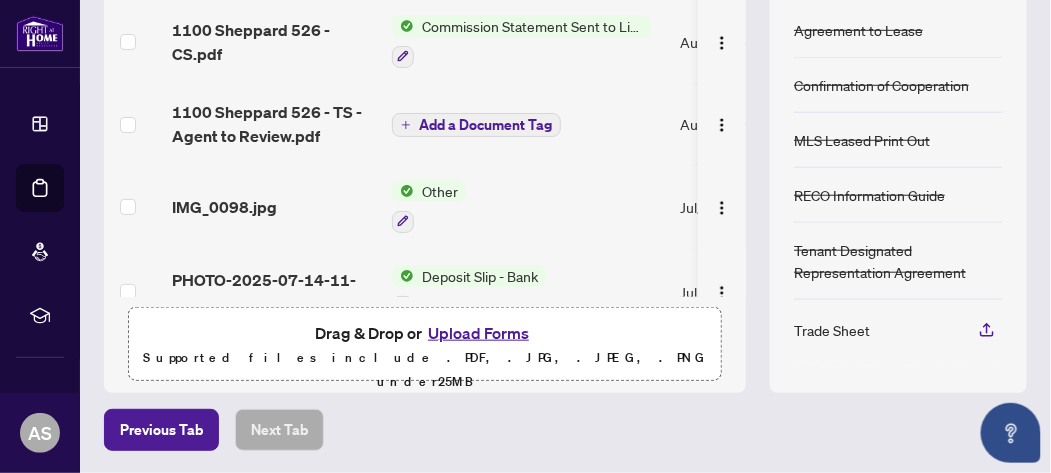click on "Upload Forms" at bounding box center [478, 333] 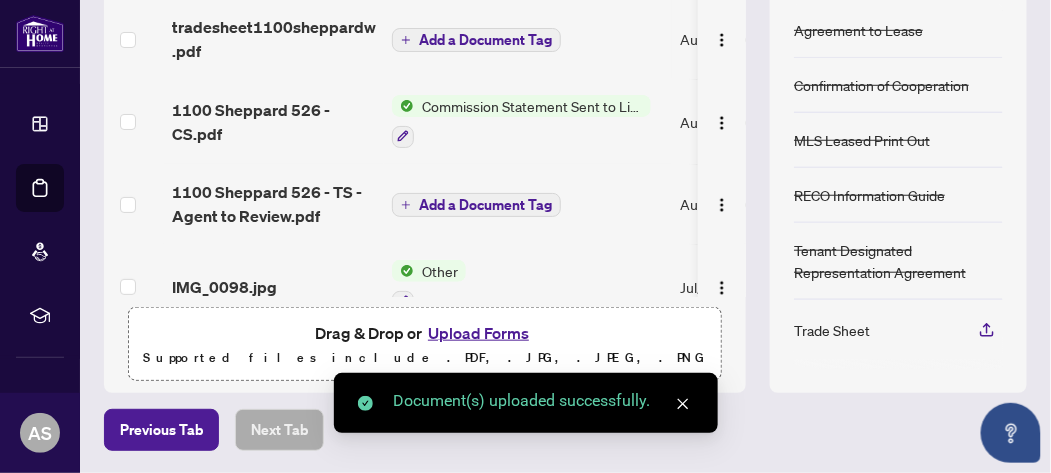 click 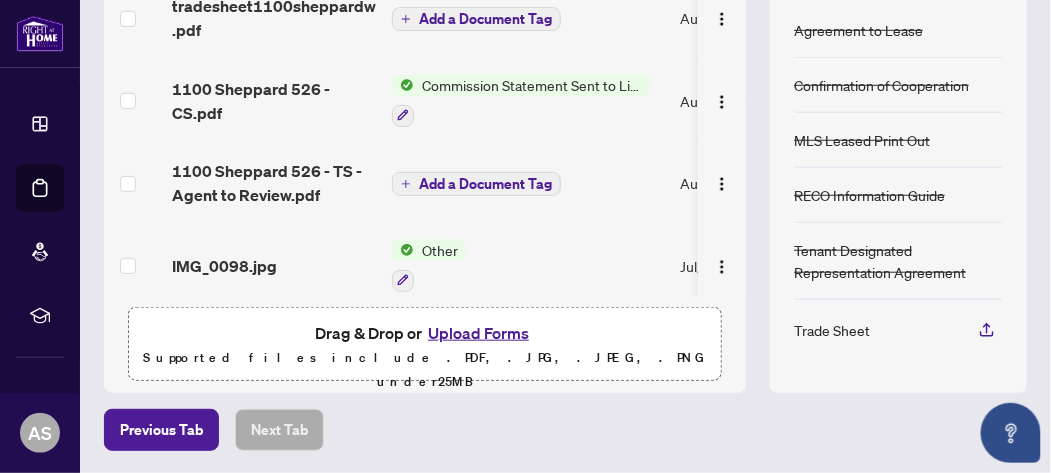 scroll, scrollTop: 0, scrollLeft: 0, axis: both 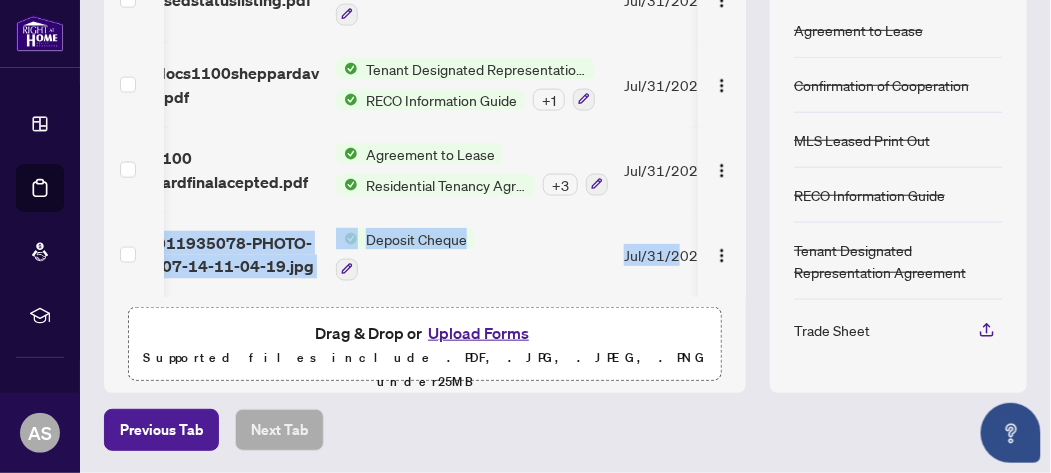 drag, startPoint x: 731, startPoint y: 278, endPoint x: 709, endPoint y: 128, distance: 151.60475 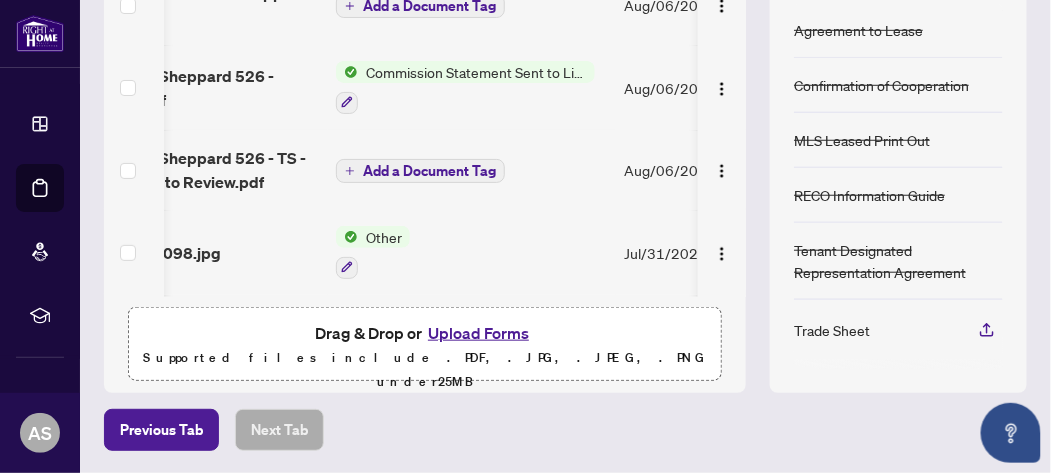 scroll, scrollTop: 0, scrollLeft: 56, axis: horizontal 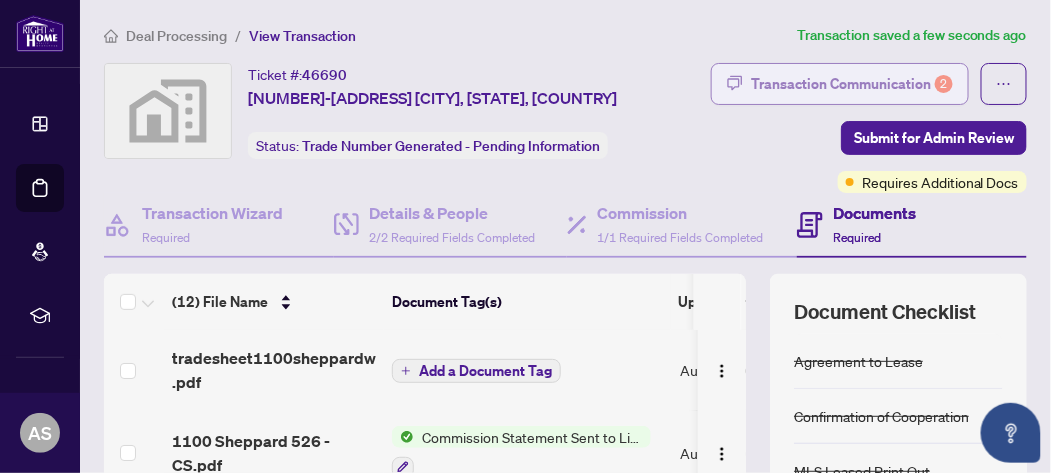 click on "Transaction Communication 2" at bounding box center (852, 84) 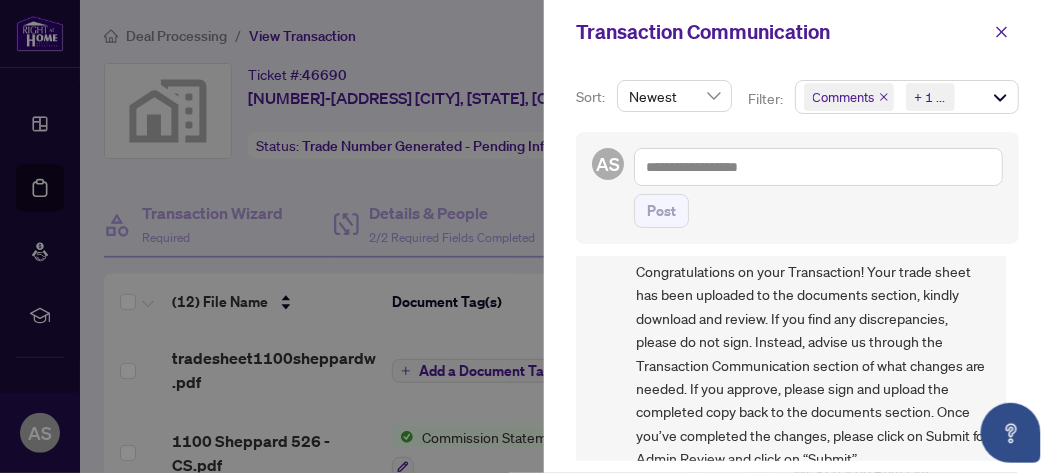 scroll, scrollTop: 371, scrollLeft: 0, axis: vertical 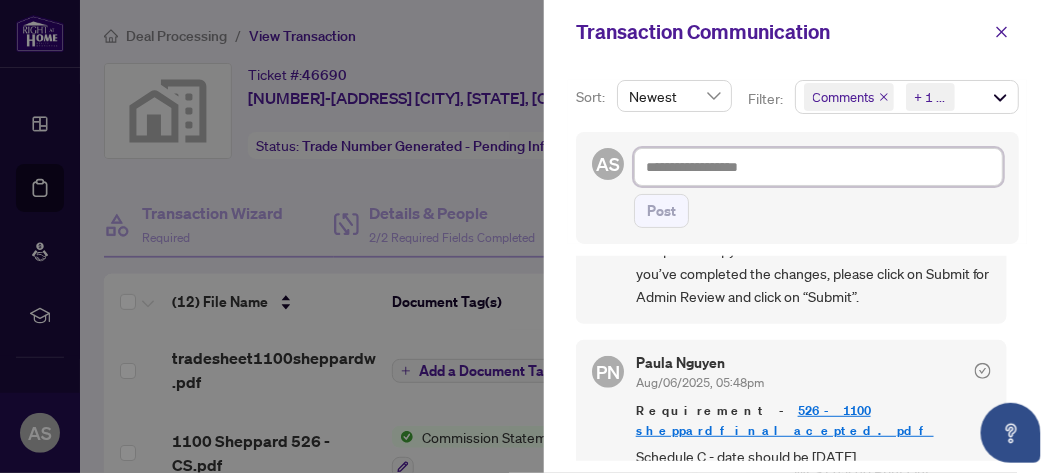 click at bounding box center (818, 167) 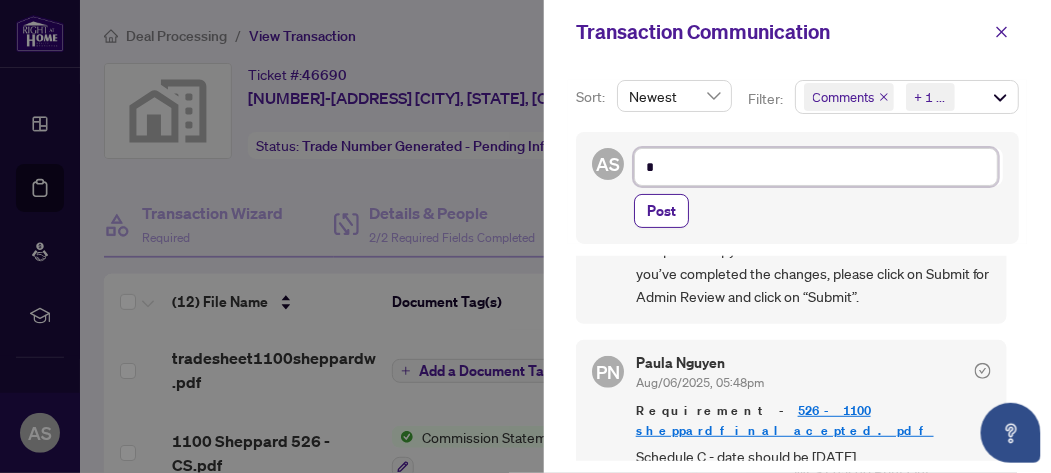 type on "**" 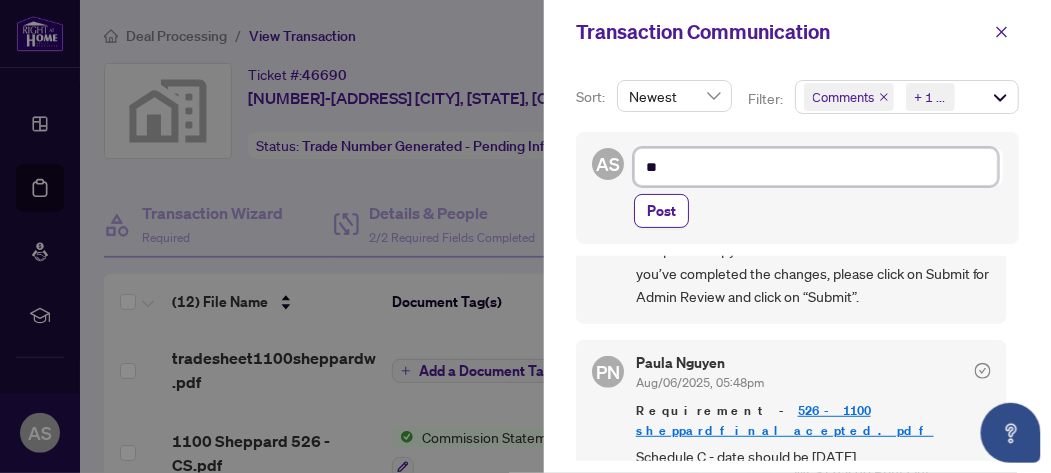 type on "***" 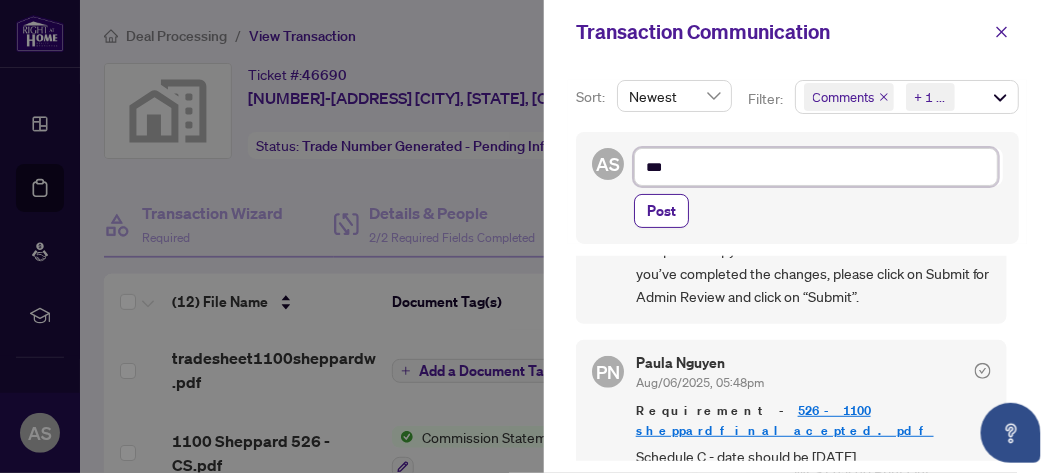 type on "****" 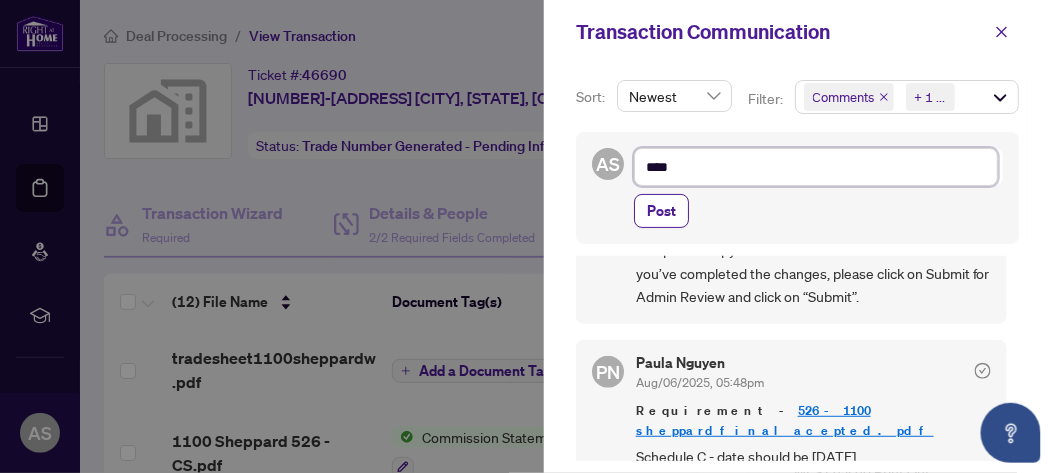 type on "*****" 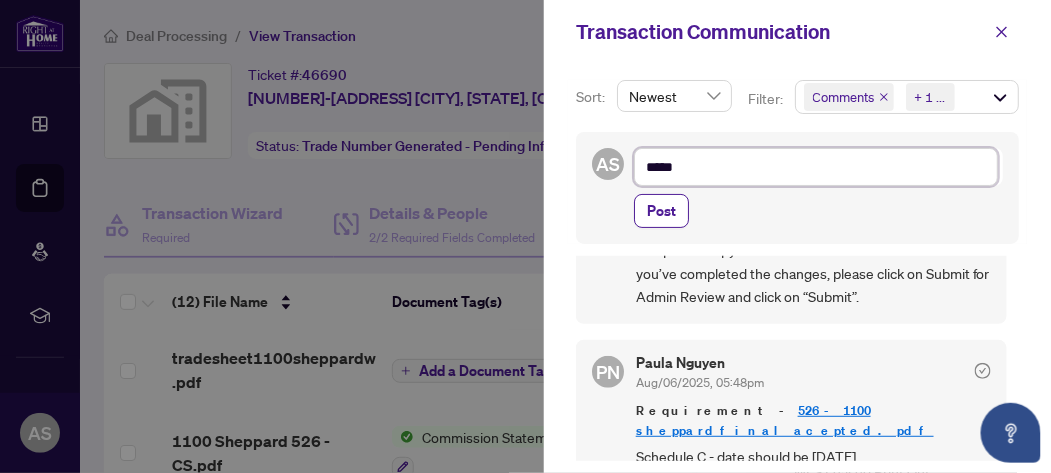 type on "******" 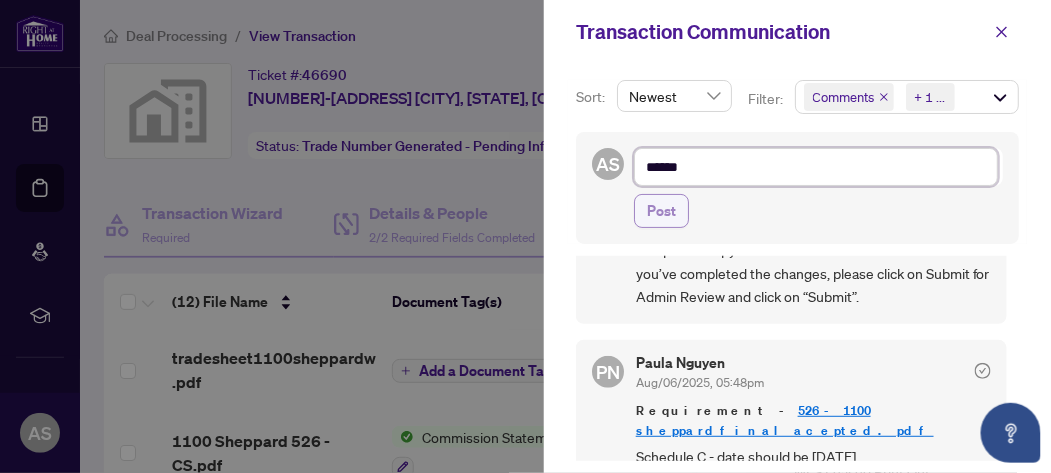type on "******" 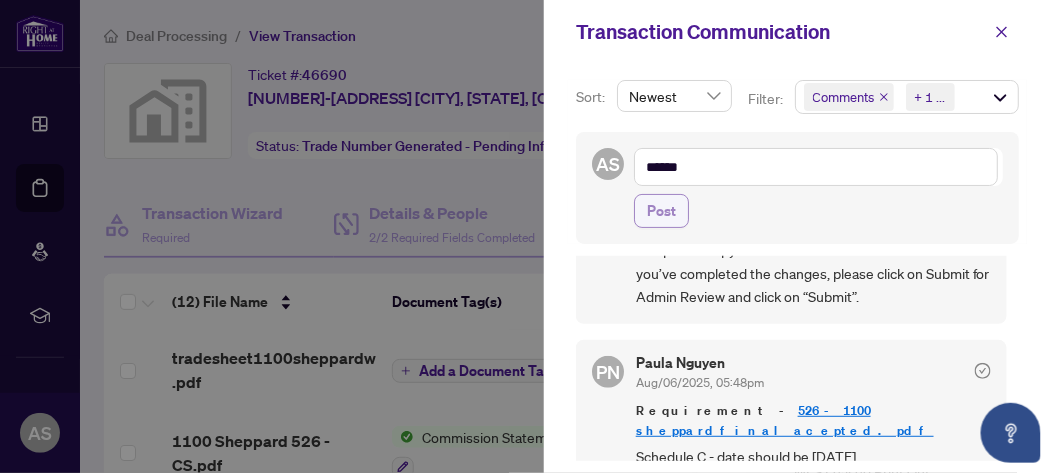 click on "Post" at bounding box center (661, 211) 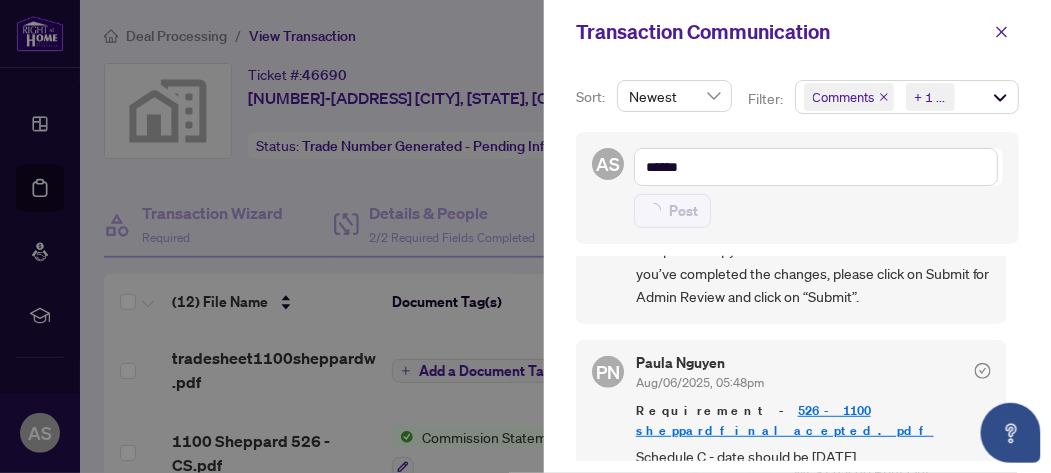 type 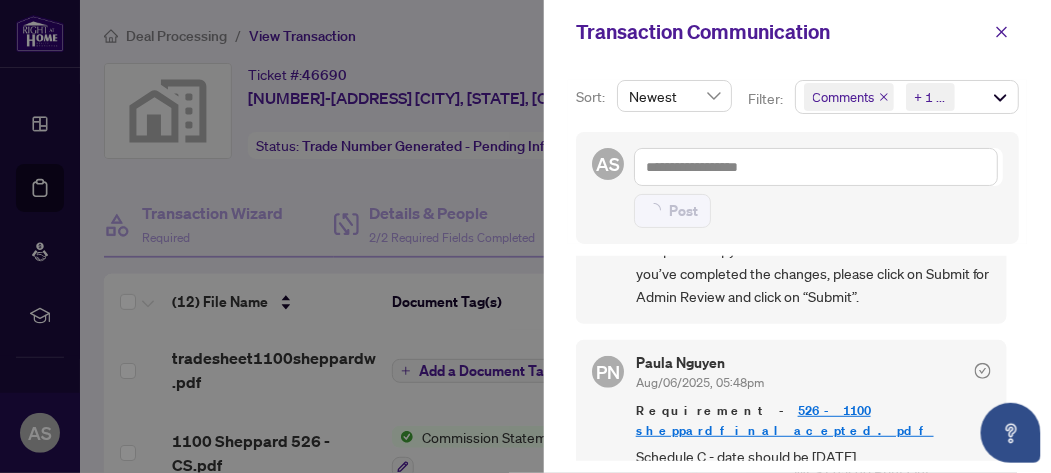 scroll, scrollTop: 0, scrollLeft: 0, axis: both 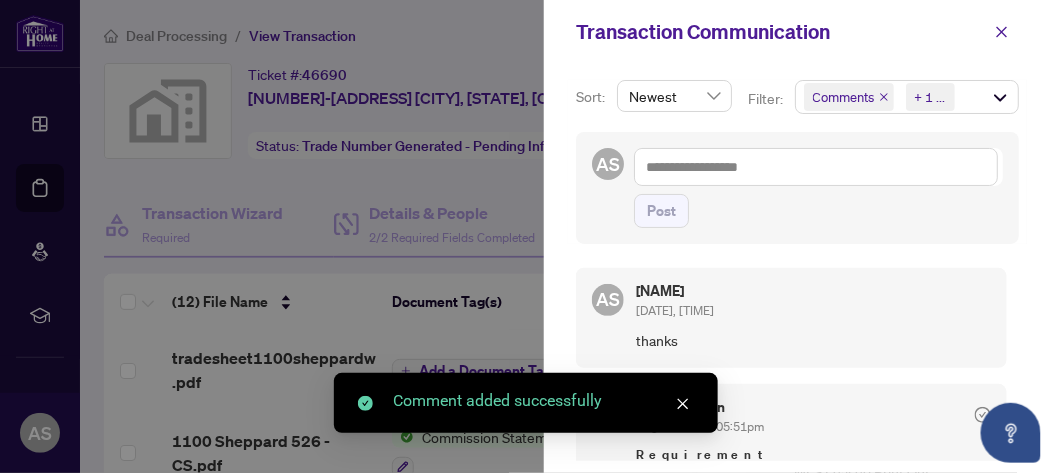 click 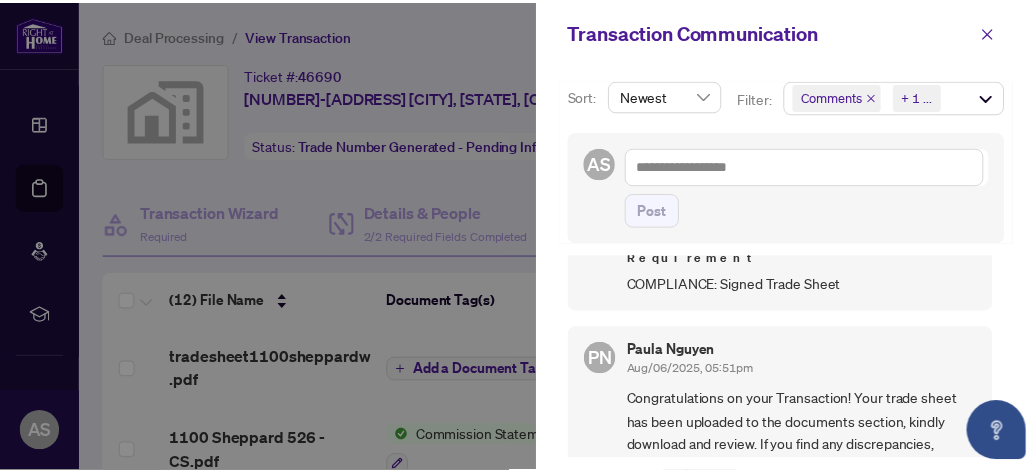 scroll, scrollTop: 0, scrollLeft: 0, axis: both 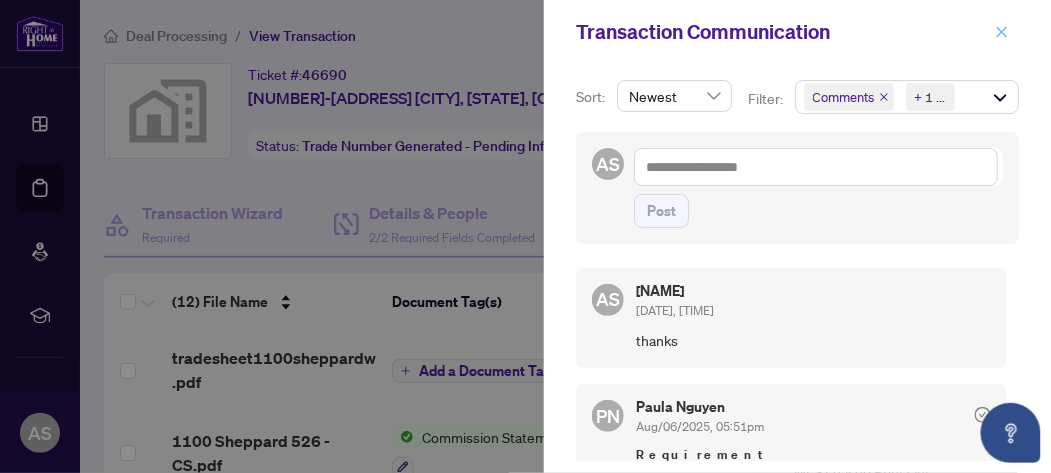 click 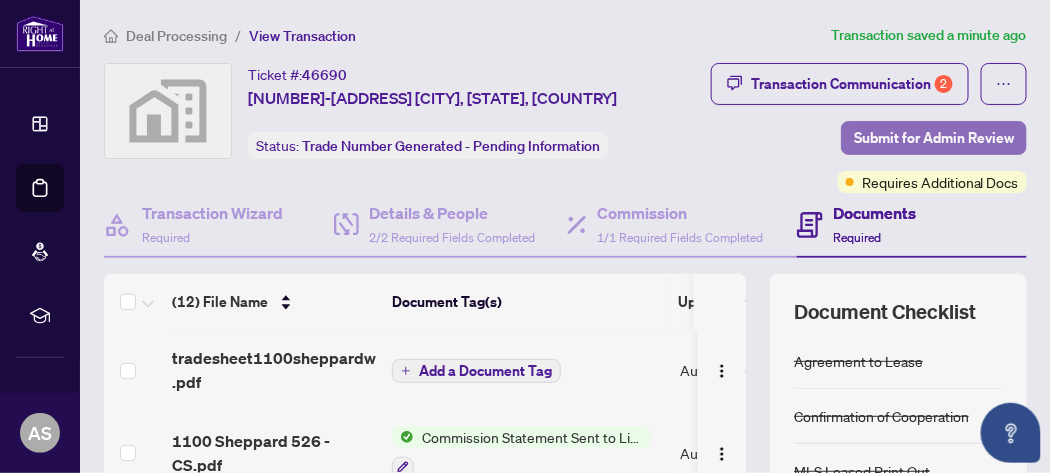 click on "Submit for Admin Review" at bounding box center [934, 138] 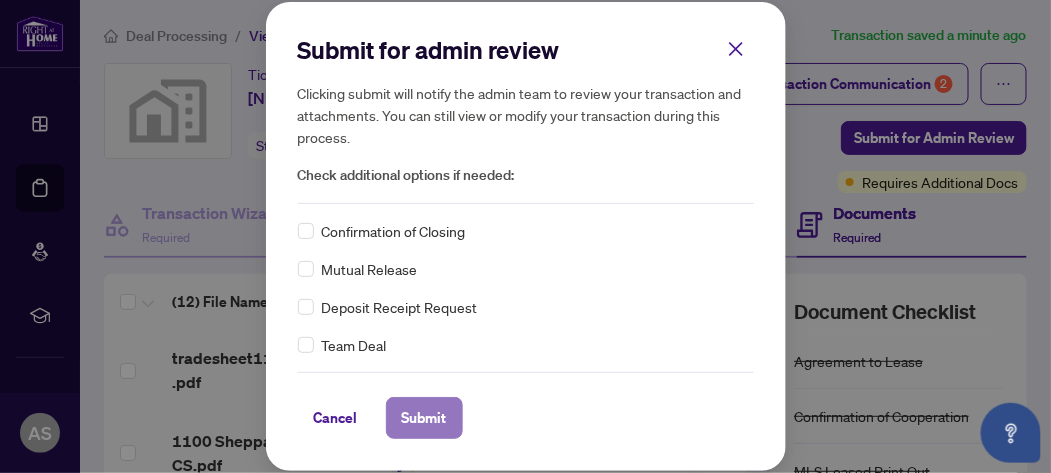 click on "Submit" at bounding box center [424, 418] 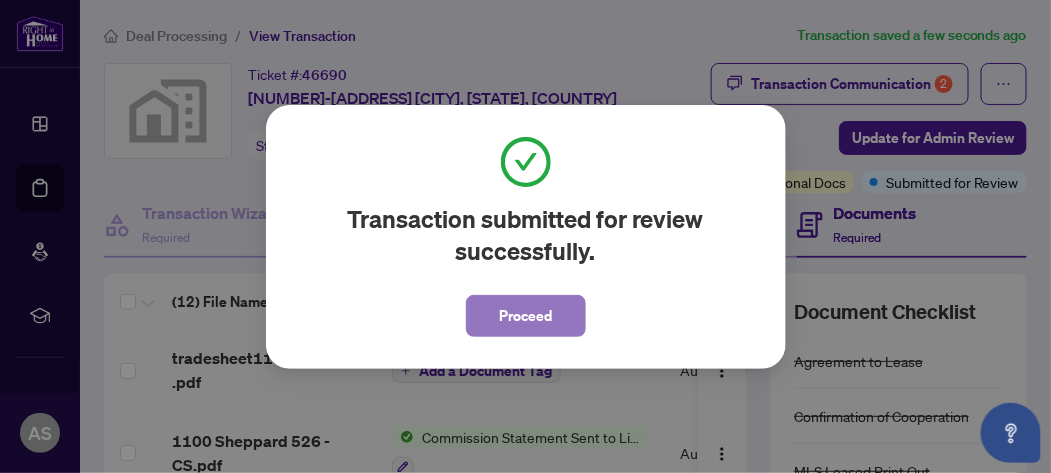 click on "Proceed" at bounding box center [526, 316] 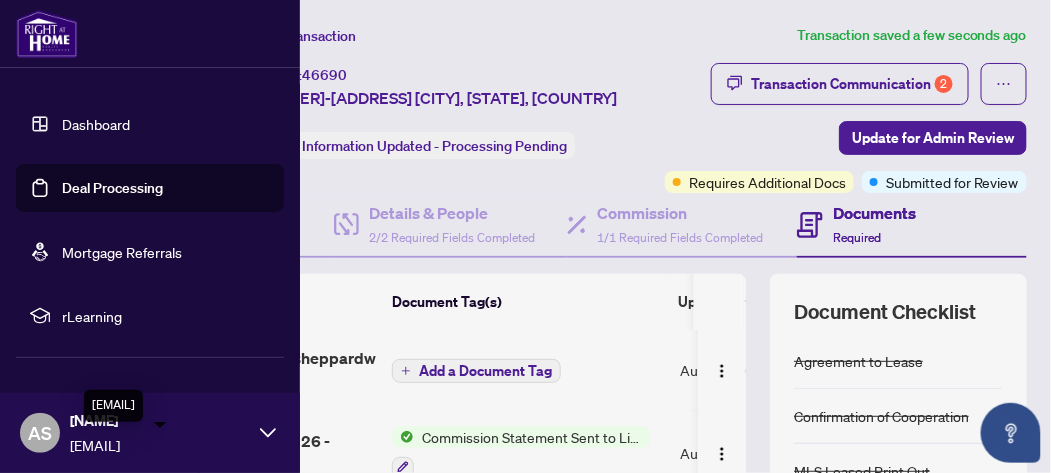 click on "[EMAIL]" at bounding box center (160, 445) 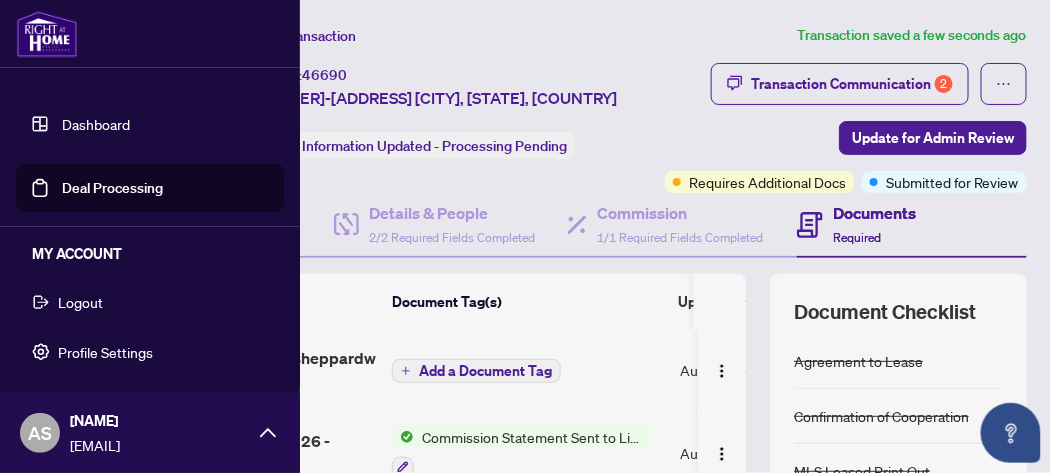 click on "Logout" at bounding box center [150, 302] 